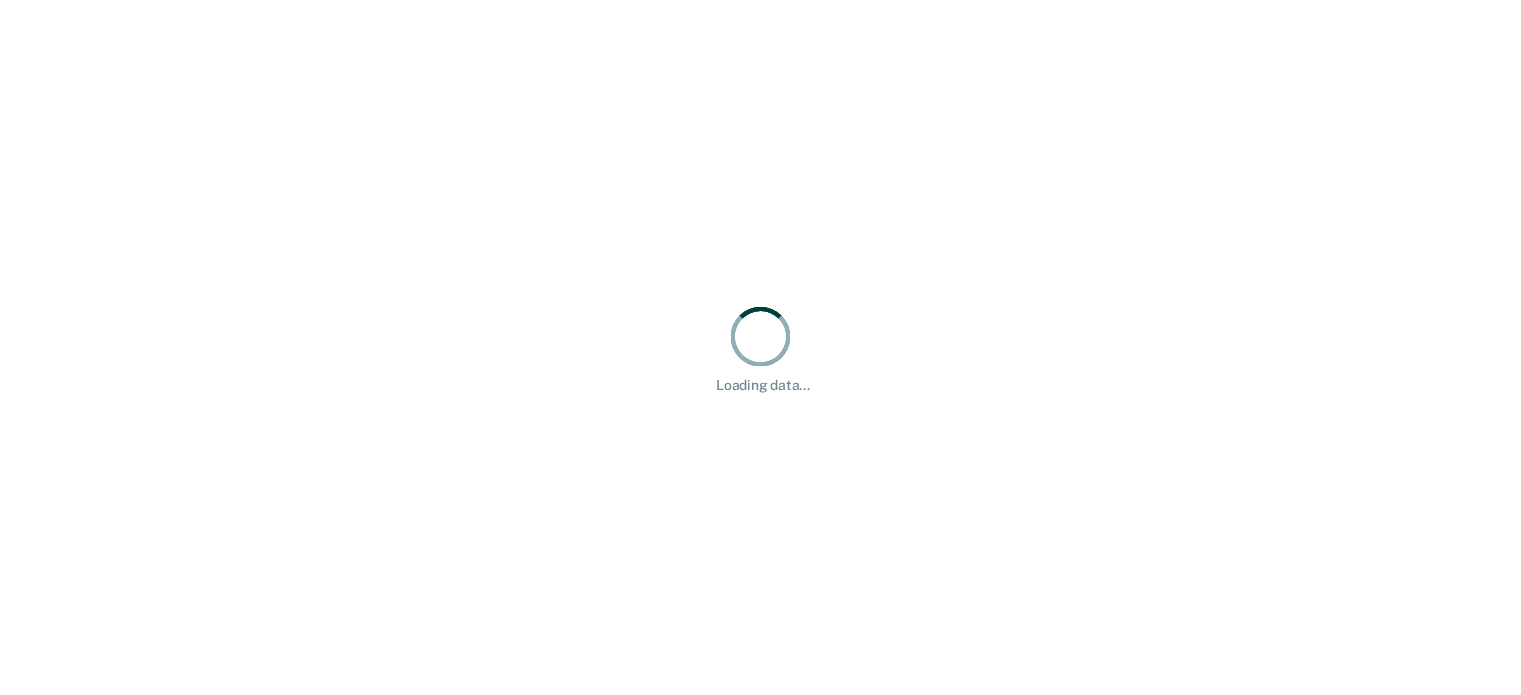 scroll, scrollTop: 0, scrollLeft: 0, axis: both 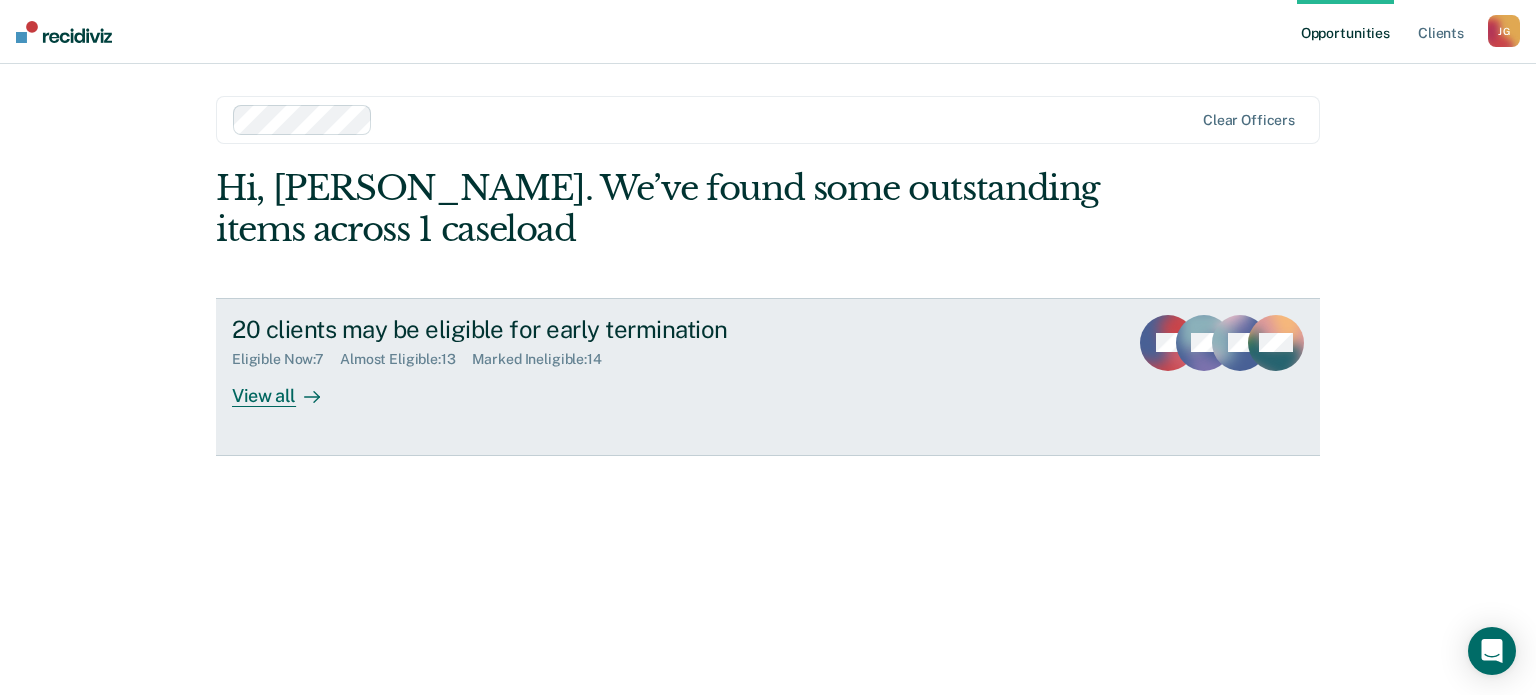 click on "View all" at bounding box center [288, 387] 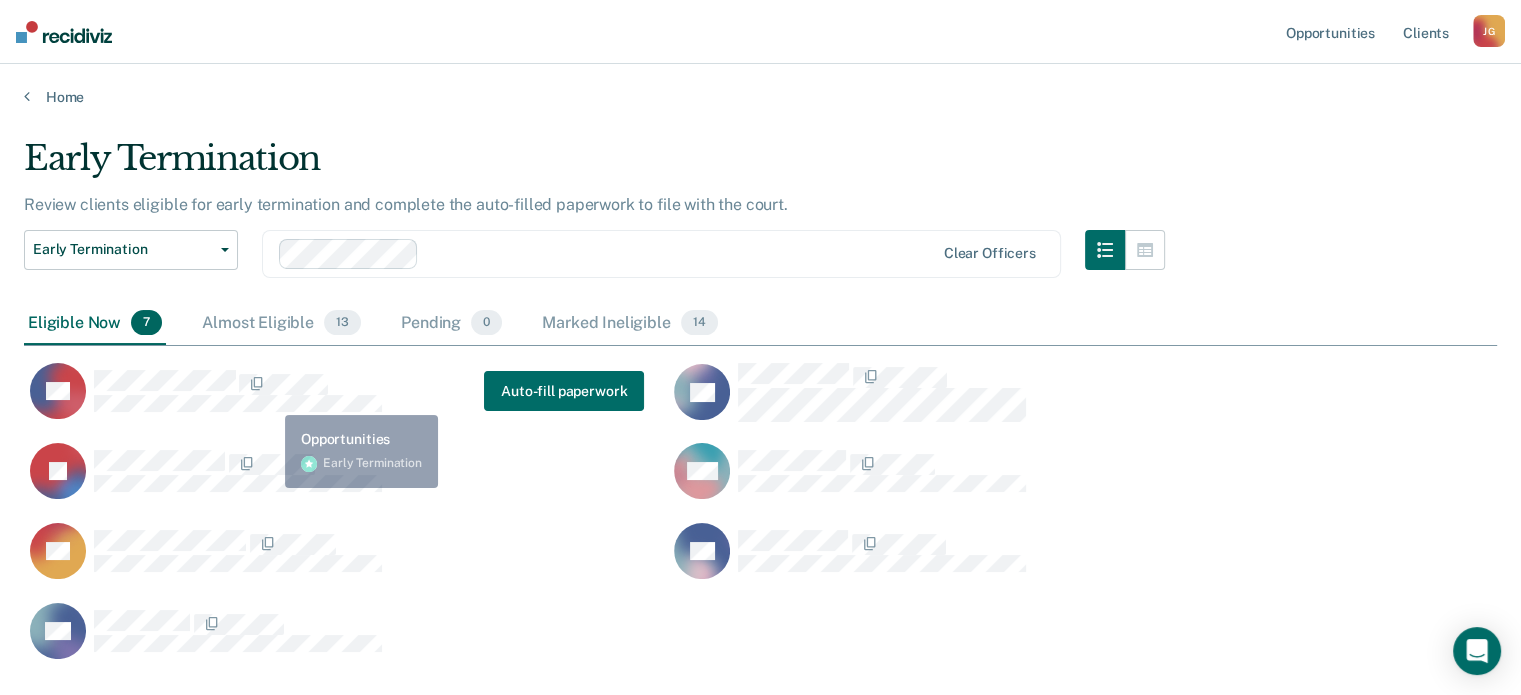 scroll, scrollTop: 16, scrollLeft: 16, axis: both 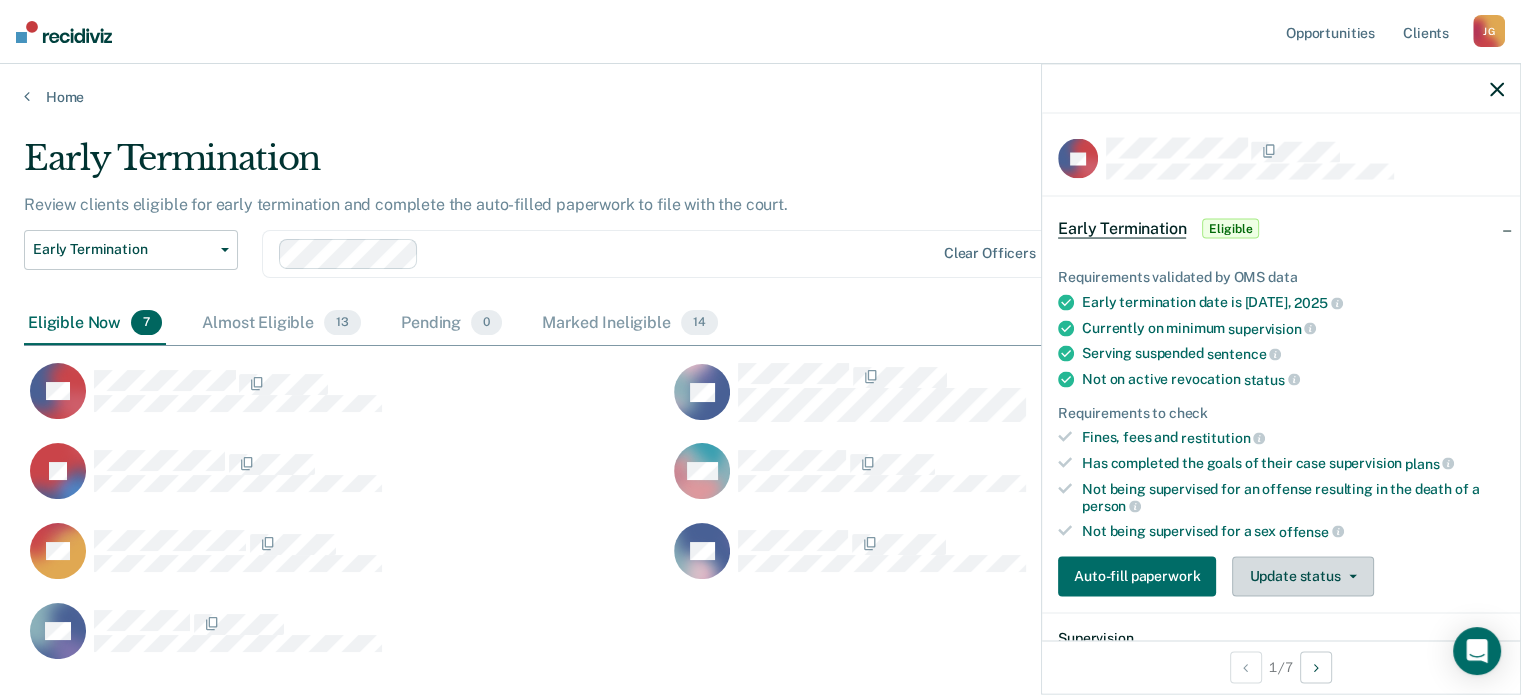 click on "Update status" at bounding box center [1302, 576] 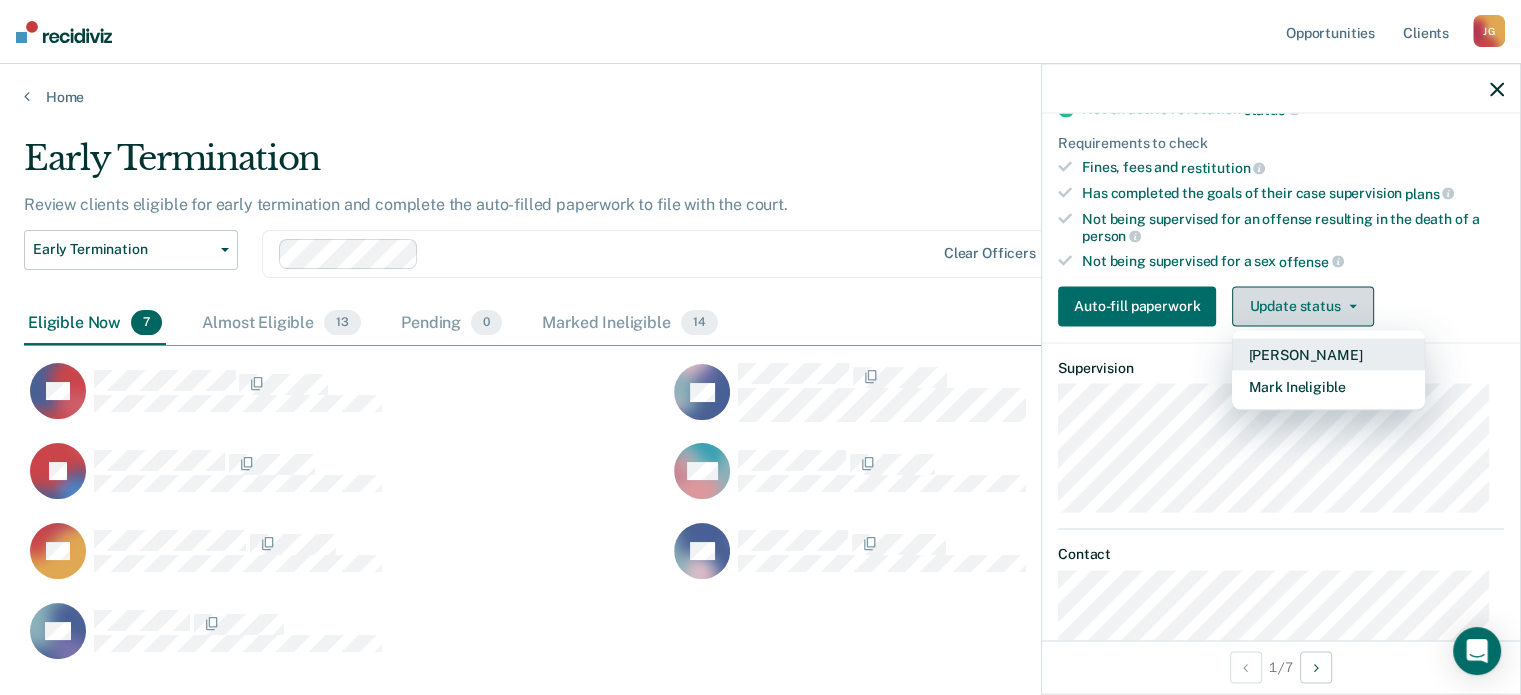 scroll, scrollTop: 268, scrollLeft: 0, axis: vertical 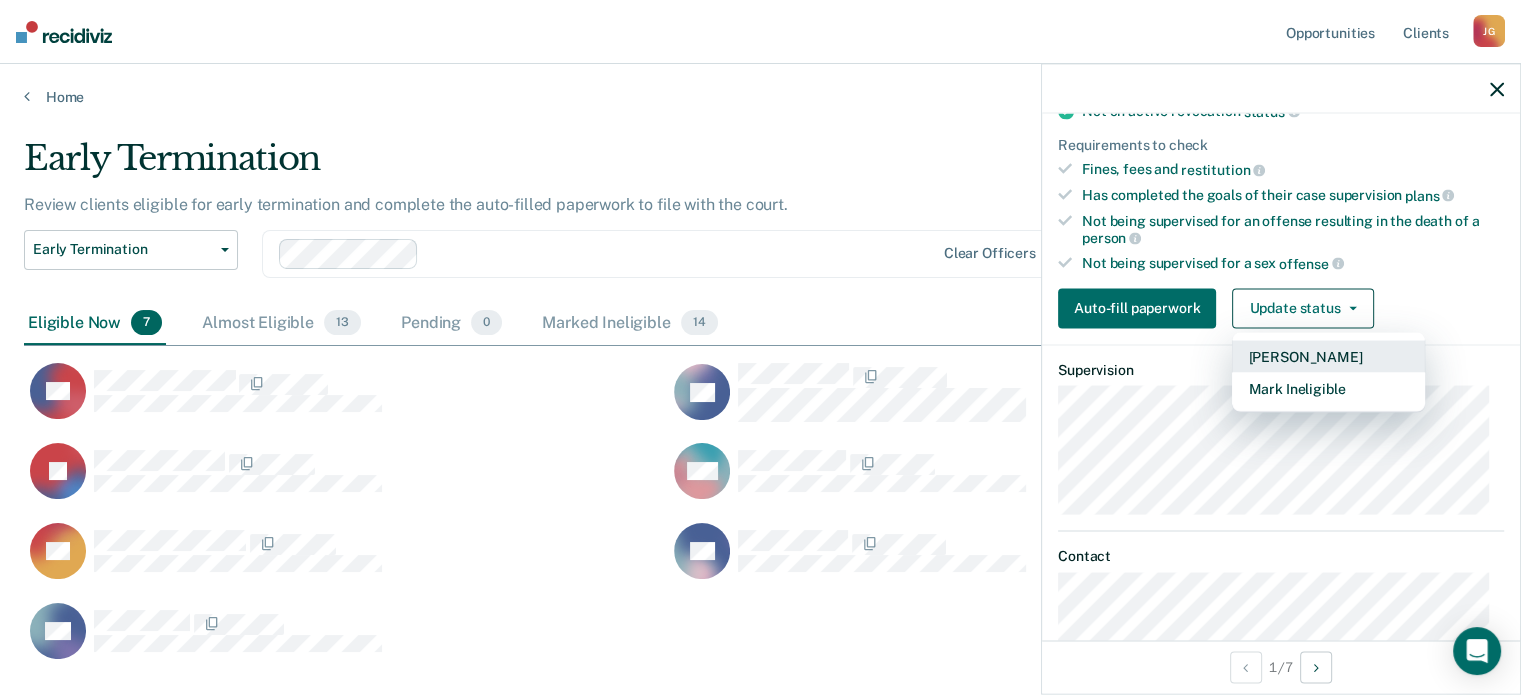 click on "[PERSON_NAME]" at bounding box center [1328, 356] 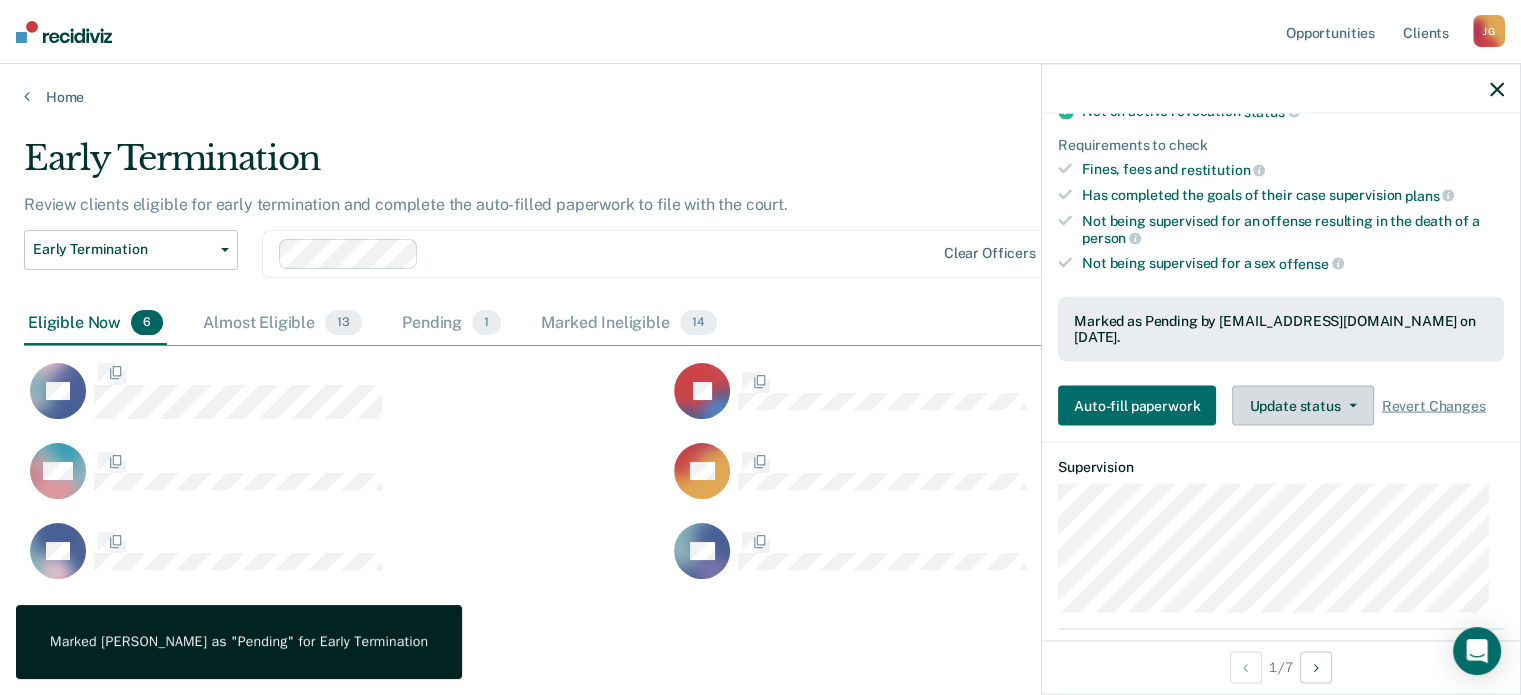 scroll, scrollTop: 441, scrollLeft: 1457, axis: both 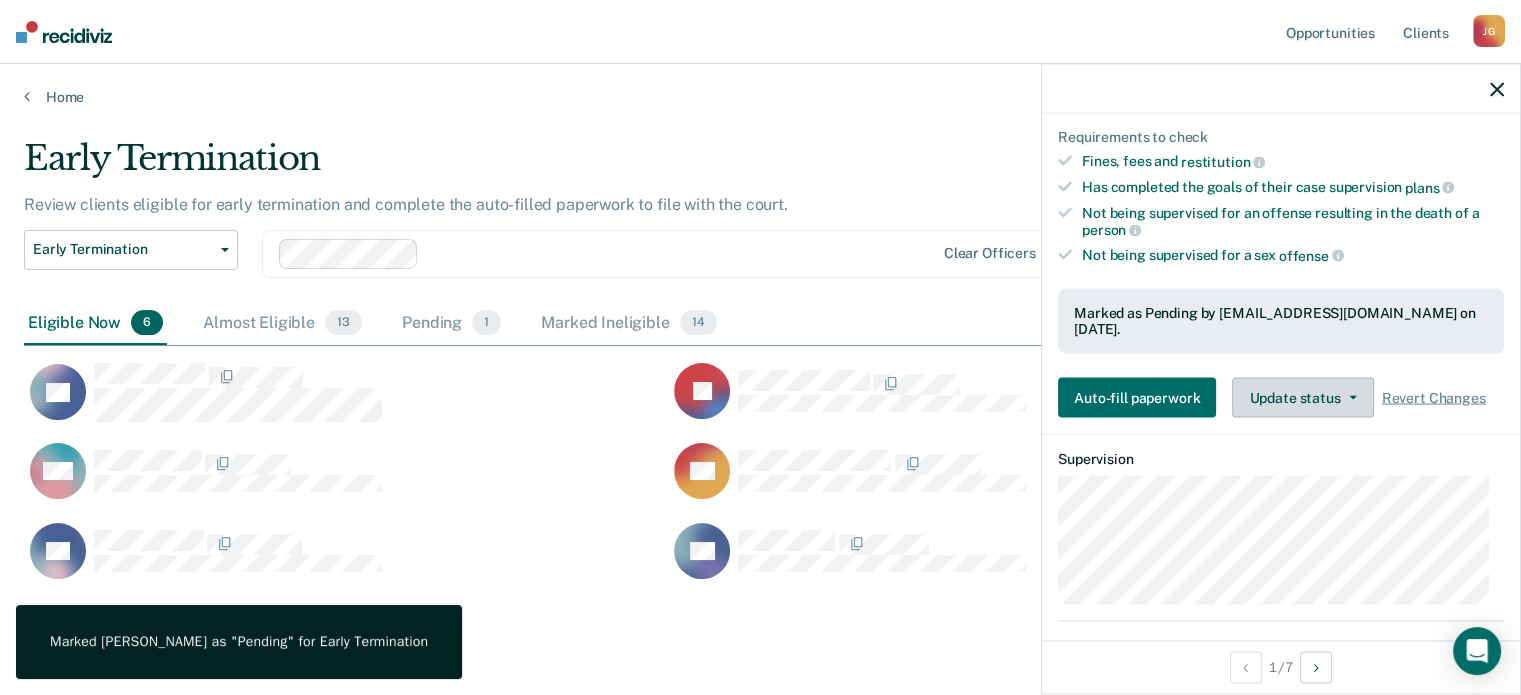 click on "Update status" at bounding box center [1302, 398] 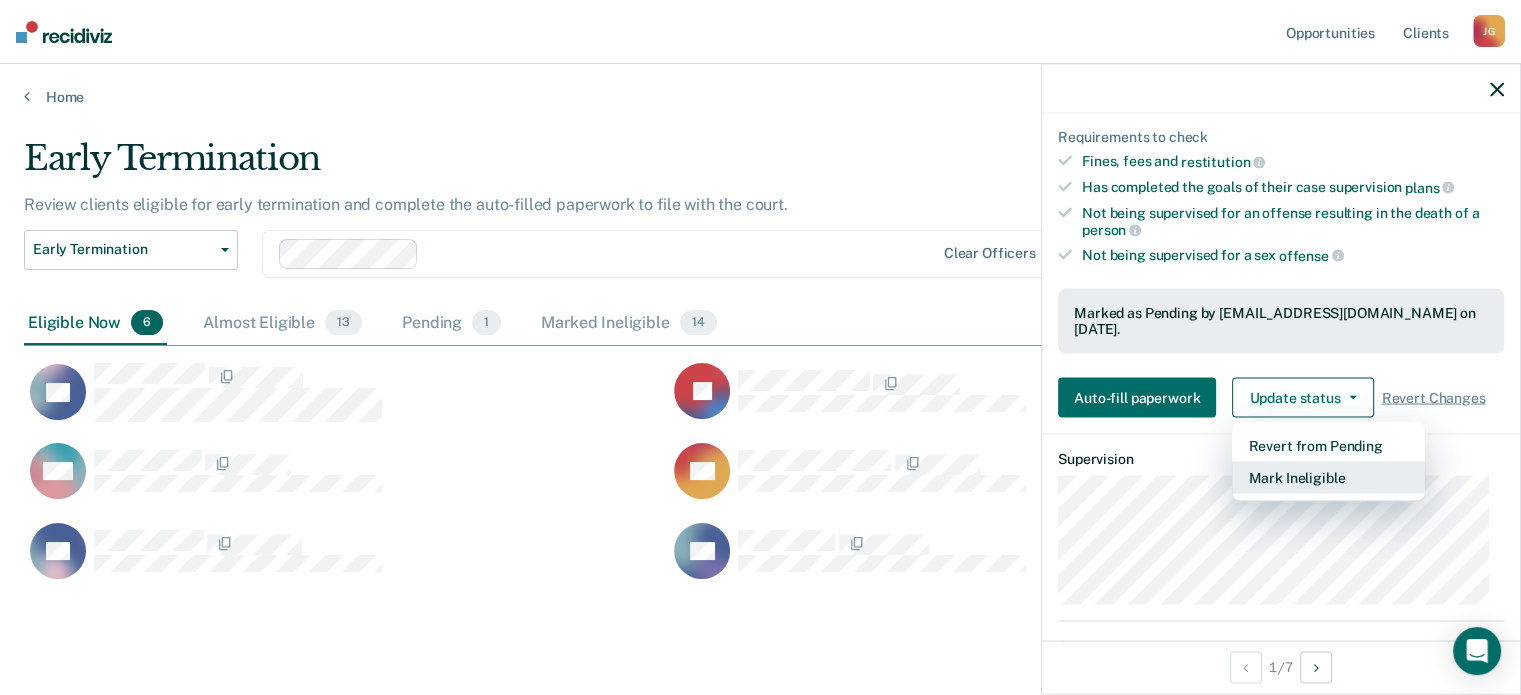 click on "Mark Ineligible" at bounding box center (1328, 478) 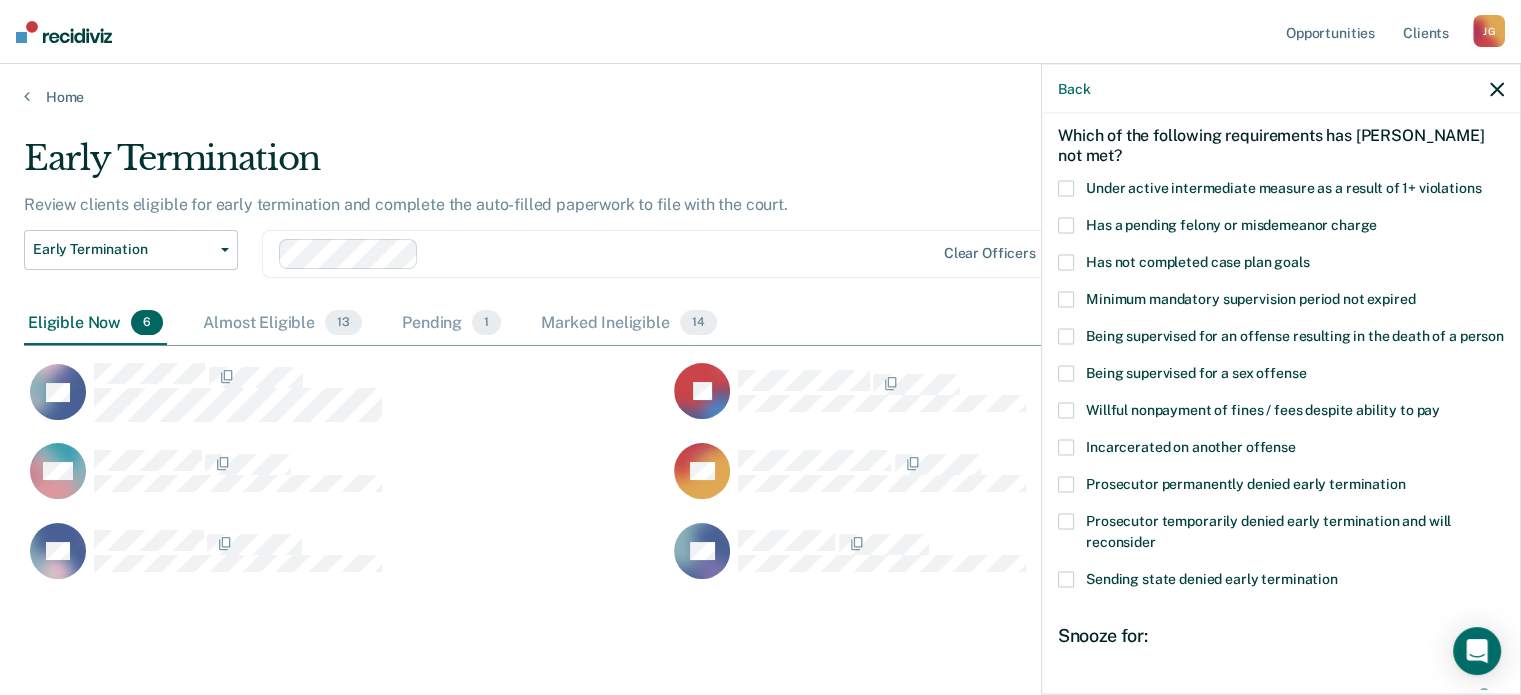 scroll, scrollTop: 32, scrollLeft: 0, axis: vertical 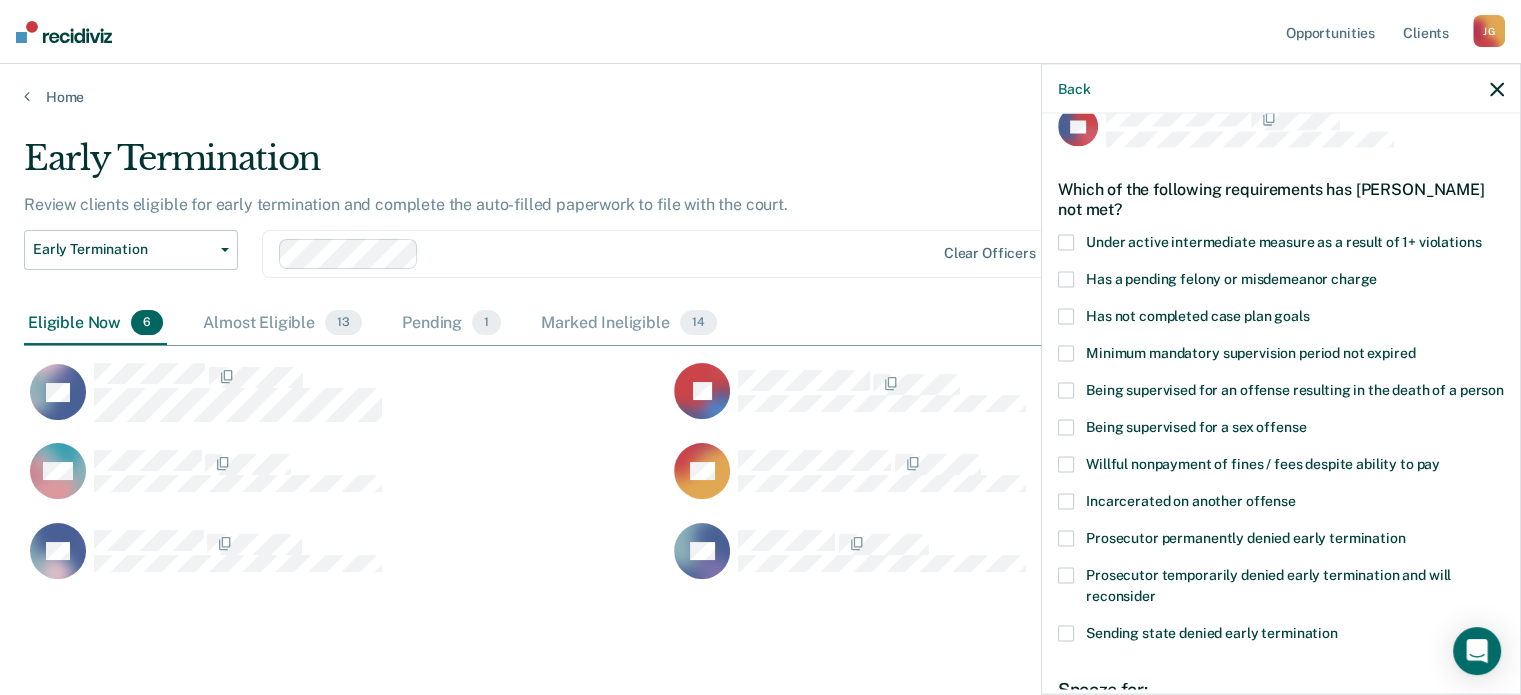 click on "Minimum mandatory supervision period not expired" at bounding box center [1250, 352] 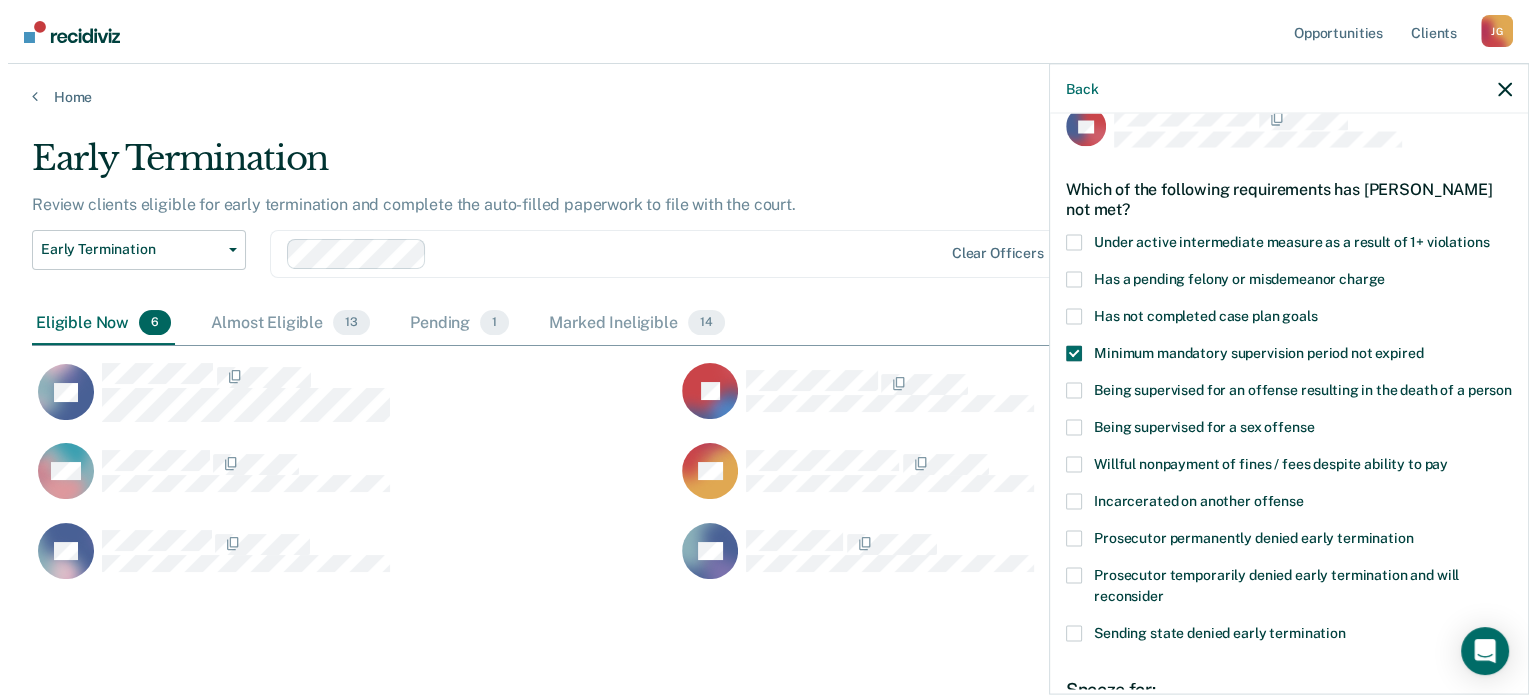 scroll, scrollTop: 302, scrollLeft: 0, axis: vertical 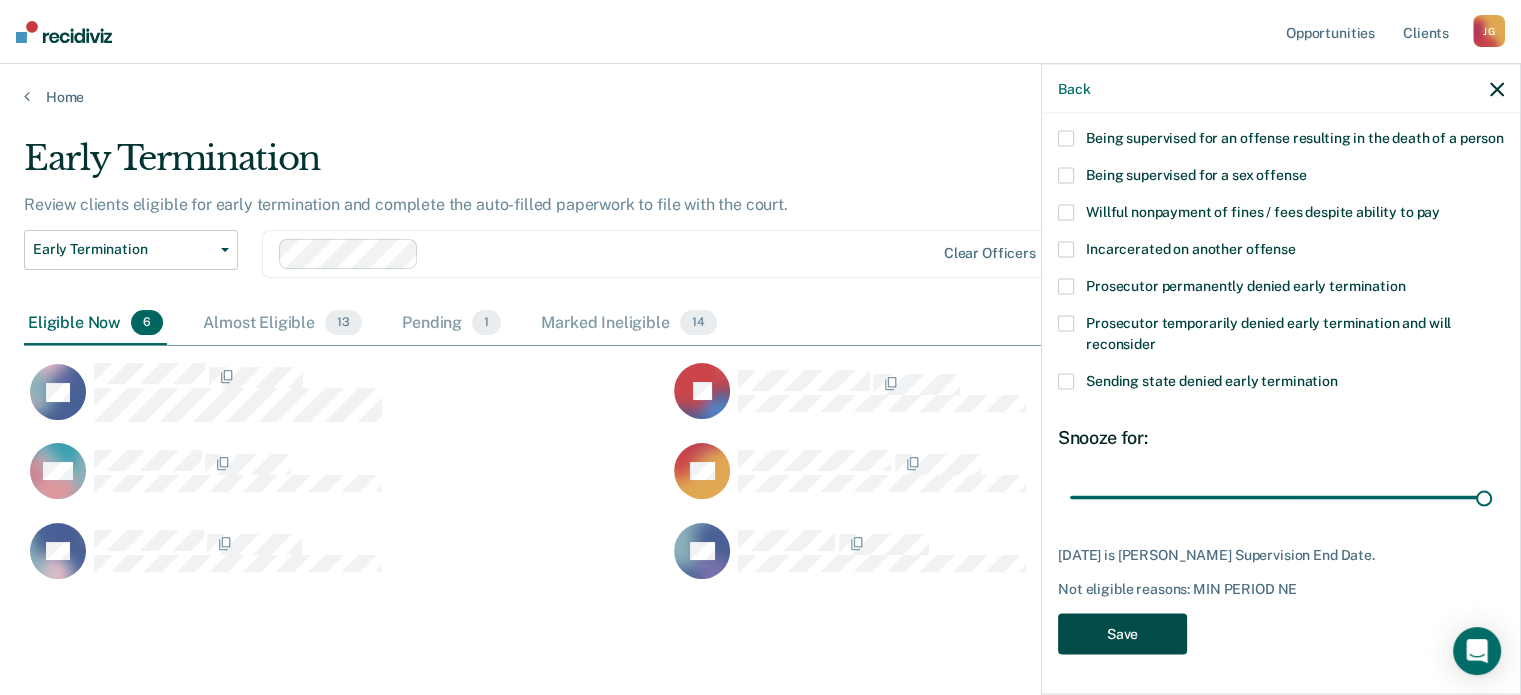 click on "Save" at bounding box center [1122, 633] 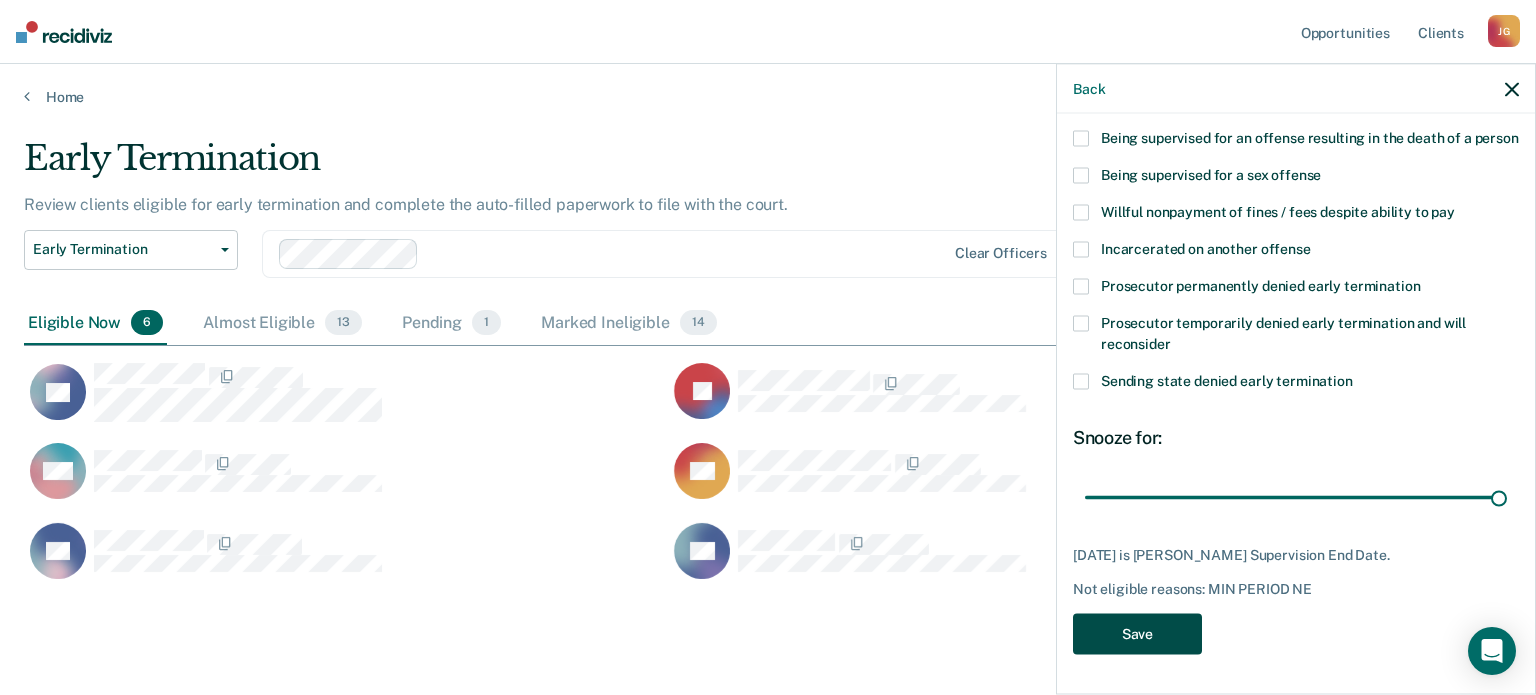 scroll, scrollTop: 16, scrollLeft: 16, axis: both 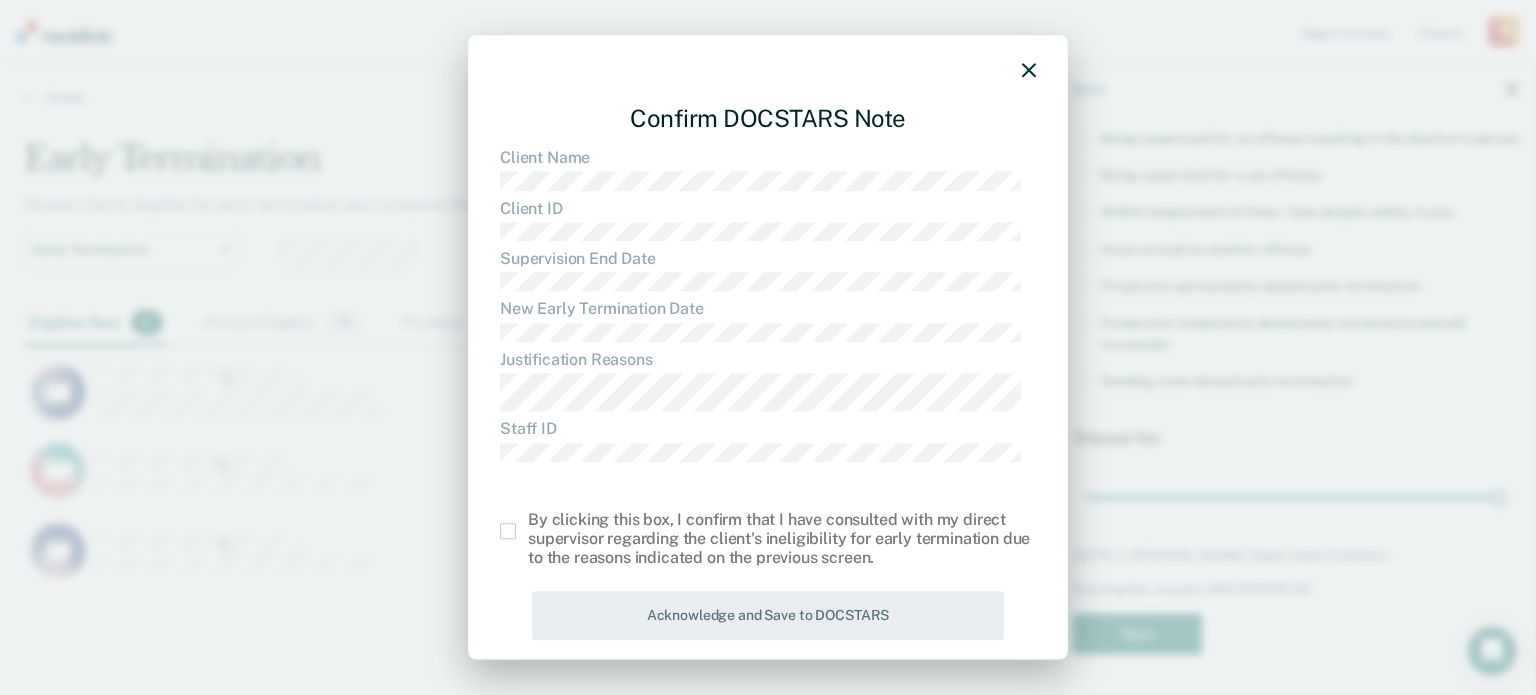 click at bounding box center [508, 531] 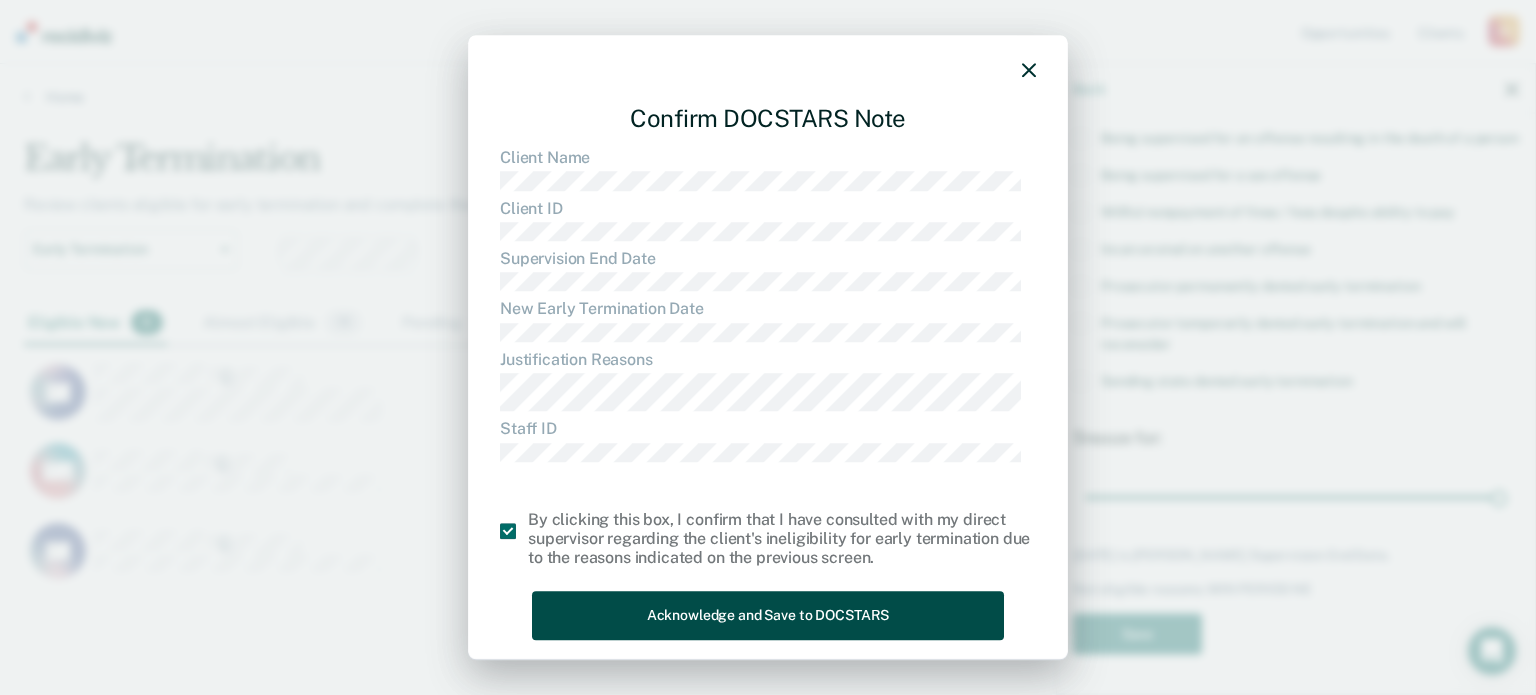 click on "Acknowledge and Save to DOCSTARS" at bounding box center (768, 616) 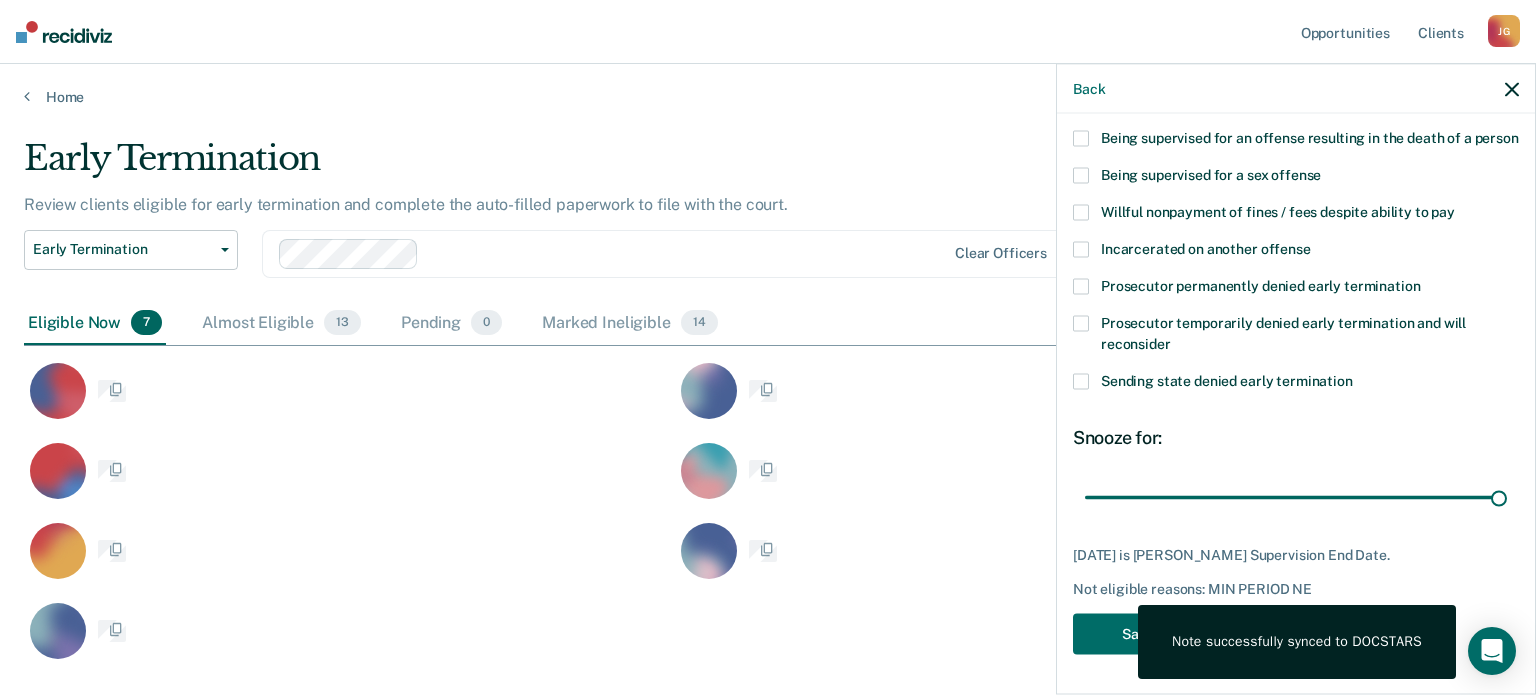 scroll, scrollTop: 16, scrollLeft: 16, axis: both 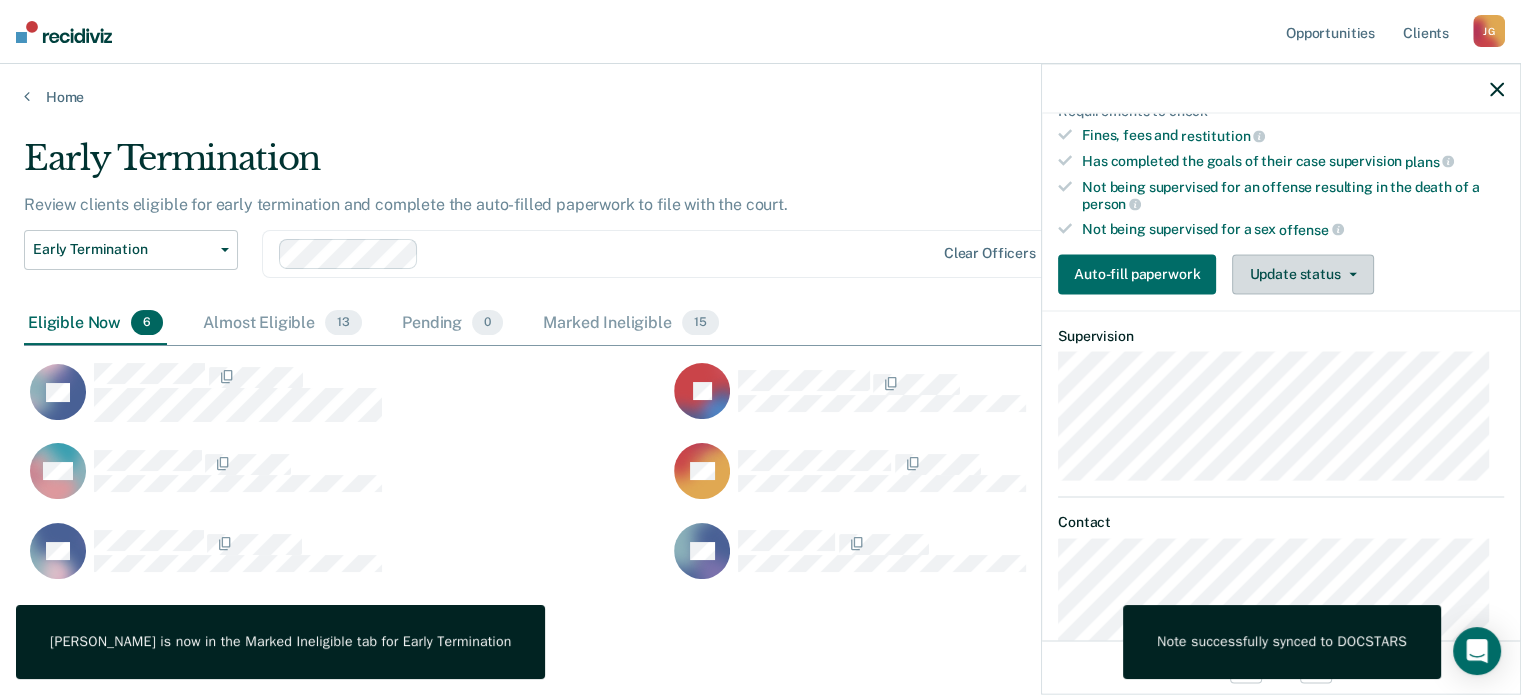 click on "Update status" at bounding box center (1302, 274) 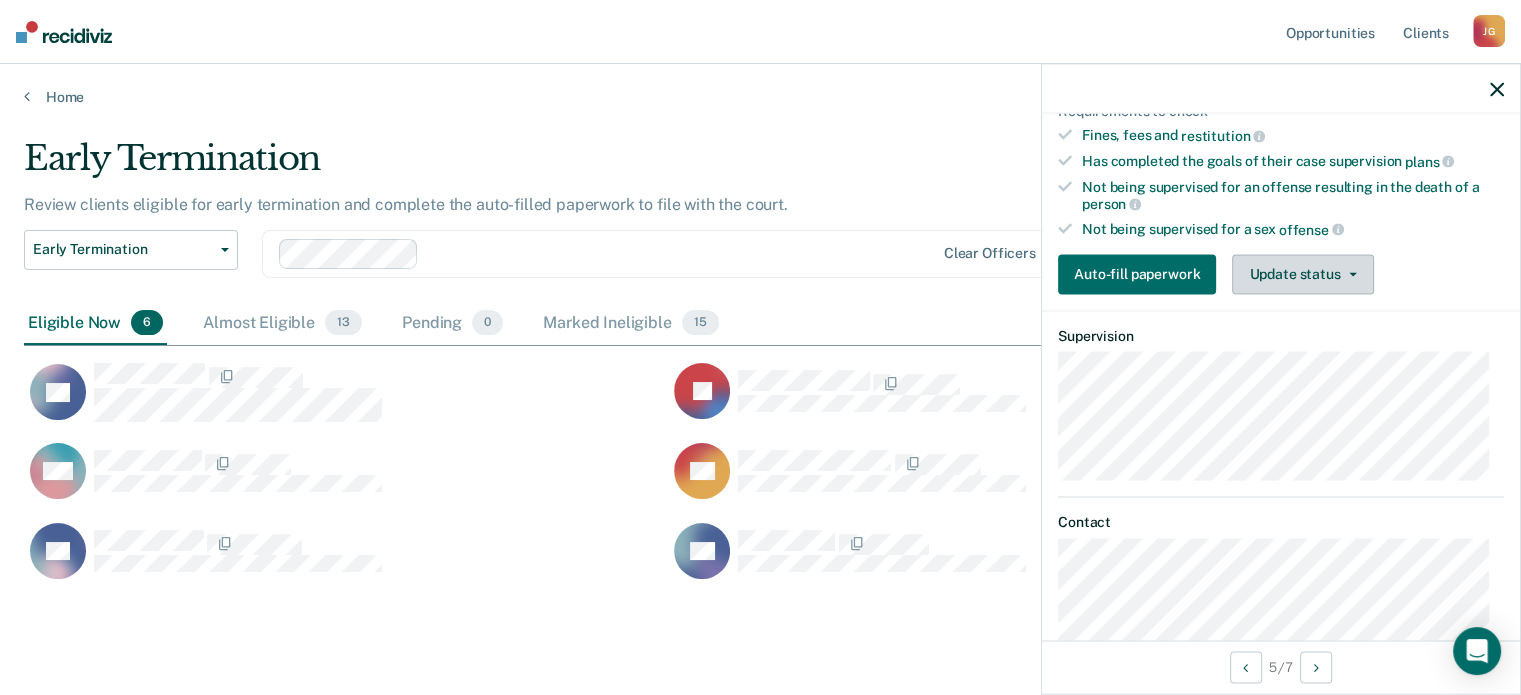 click on "Update status" at bounding box center (1302, 274) 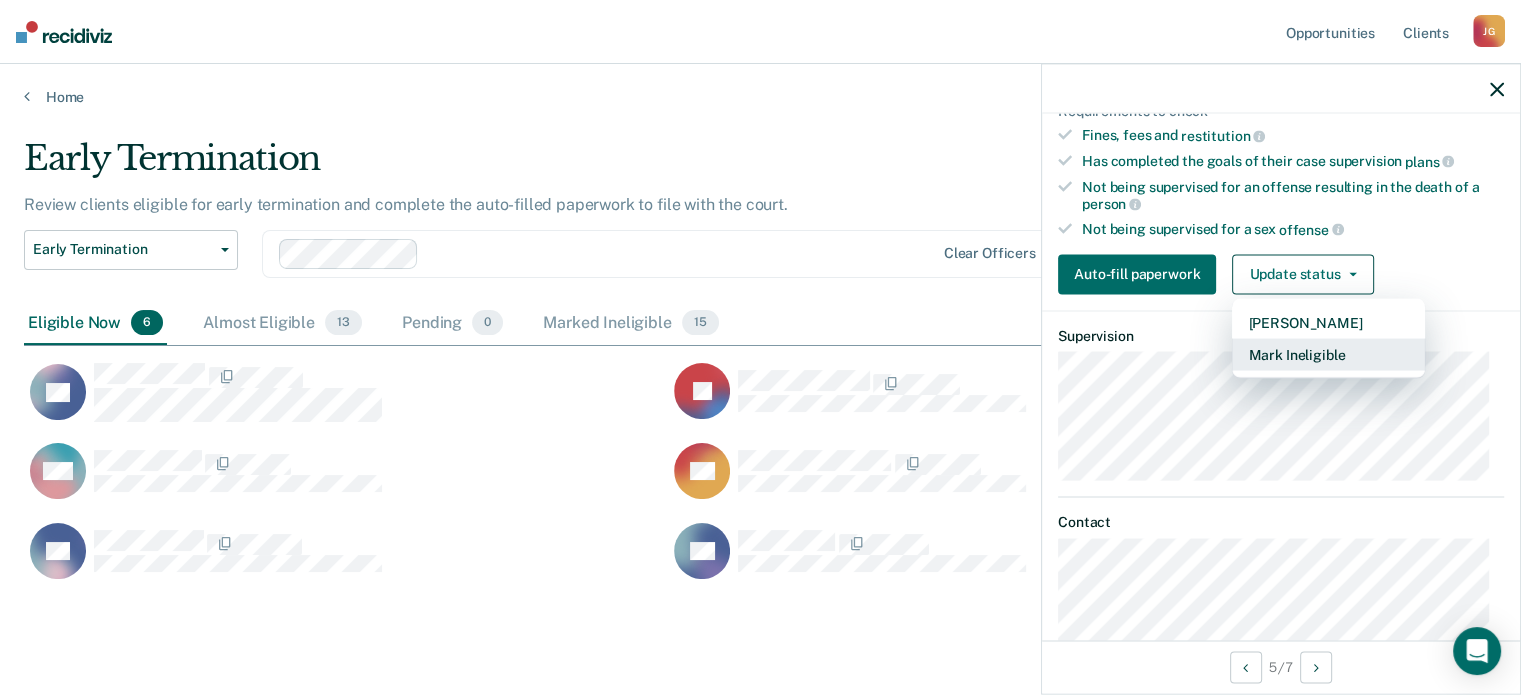 click on "Mark Ineligible" at bounding box center (1328, 354) 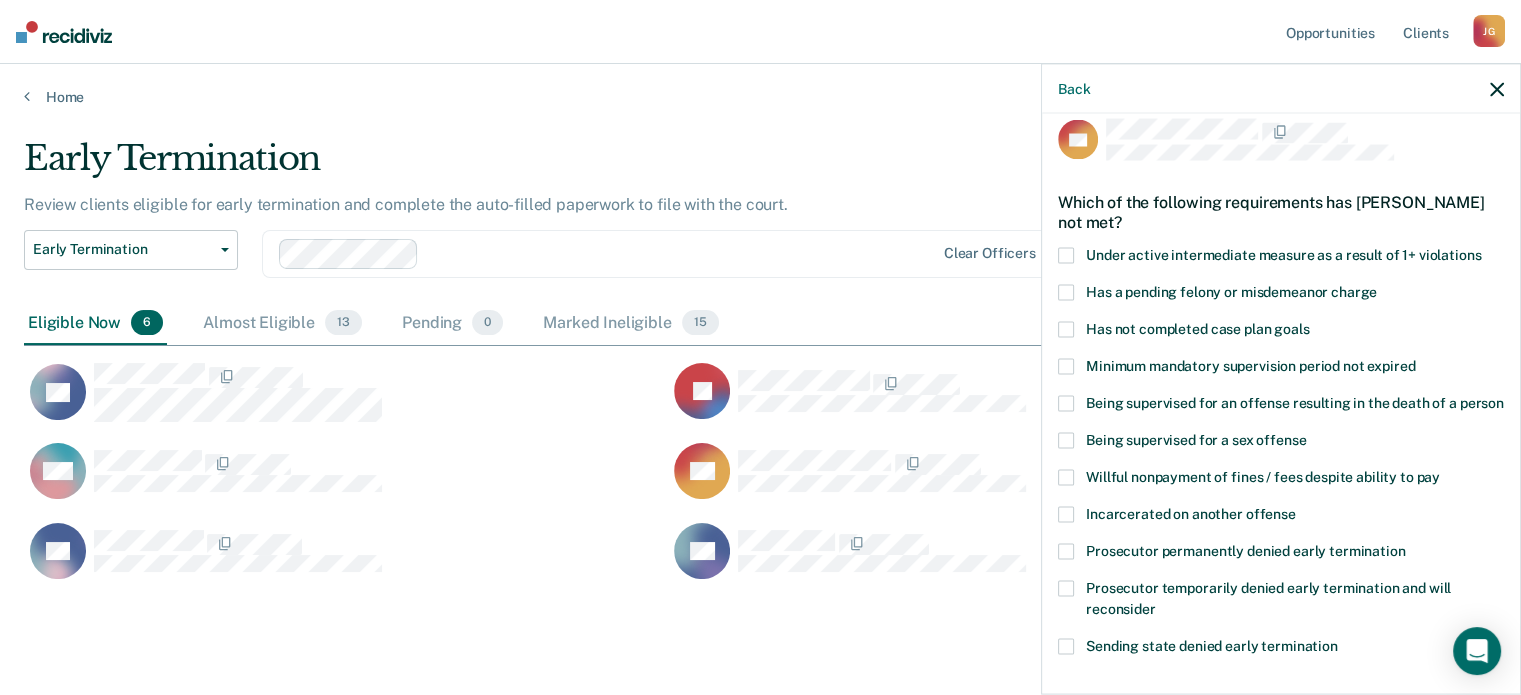 scroll, scrollTop: 20, scrollLeft: 0, axis: vertical 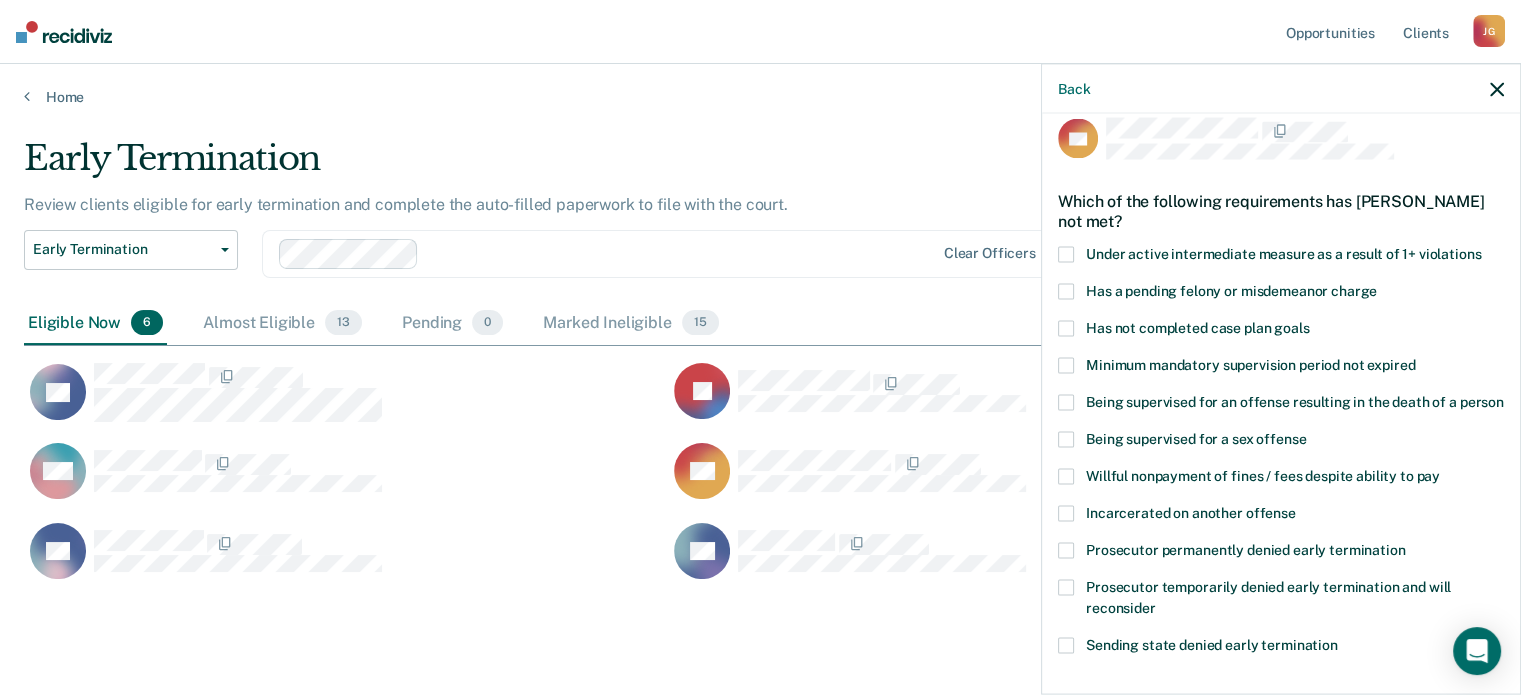 click on "Has not completed case plan goals" at bounding box center (1197, 327) 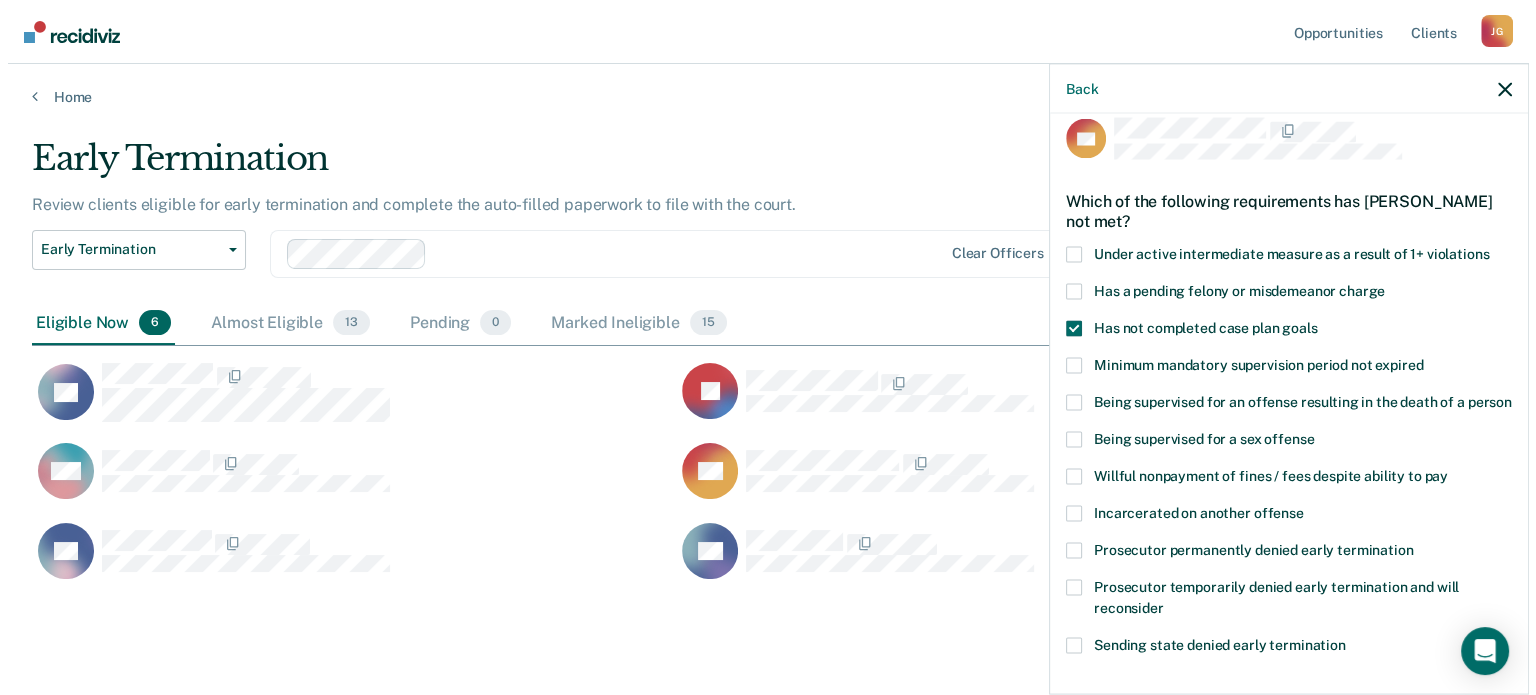 scroll, scrollTop: 319, scrollLeft: 0, axis: vertical 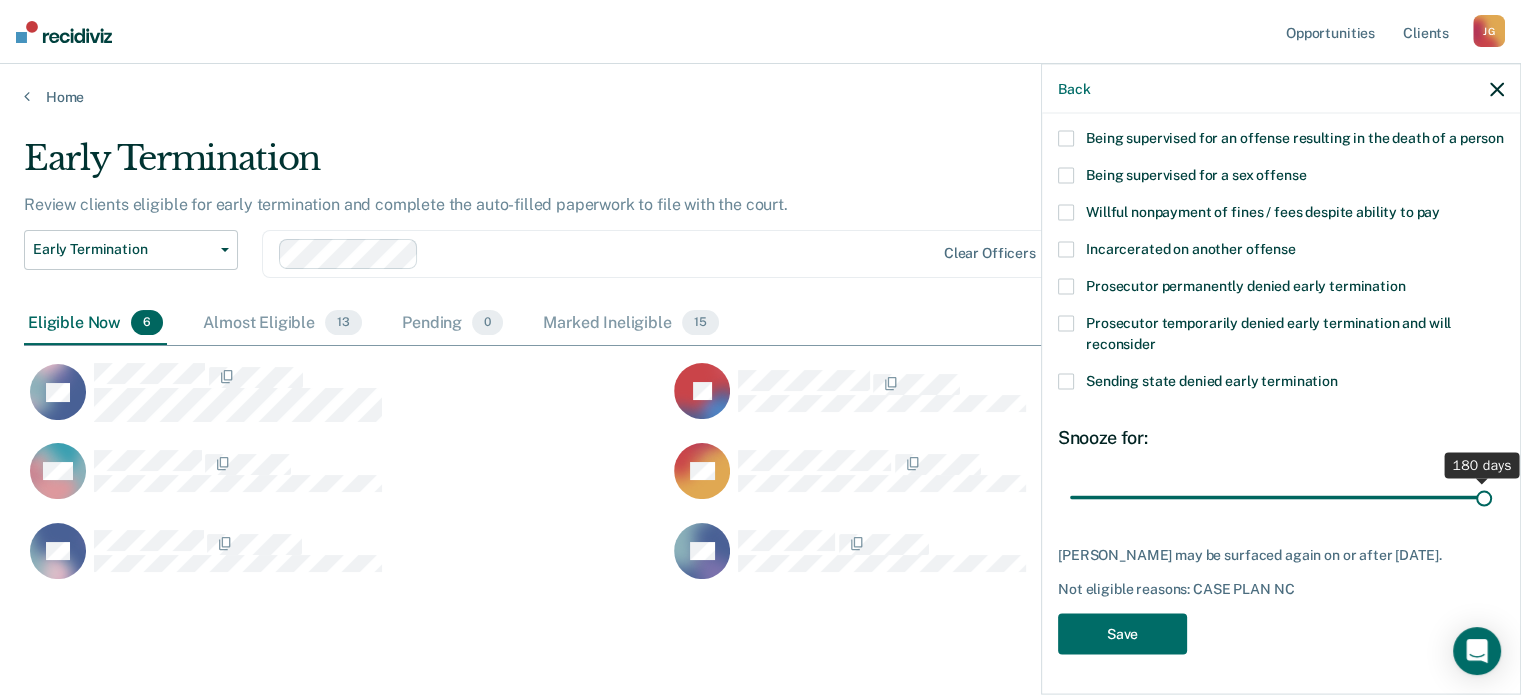 drag, startPoint x: 1140, startPoint y: 476, endPoint x: 1535, endPoint y: 575, distance: 407.21738 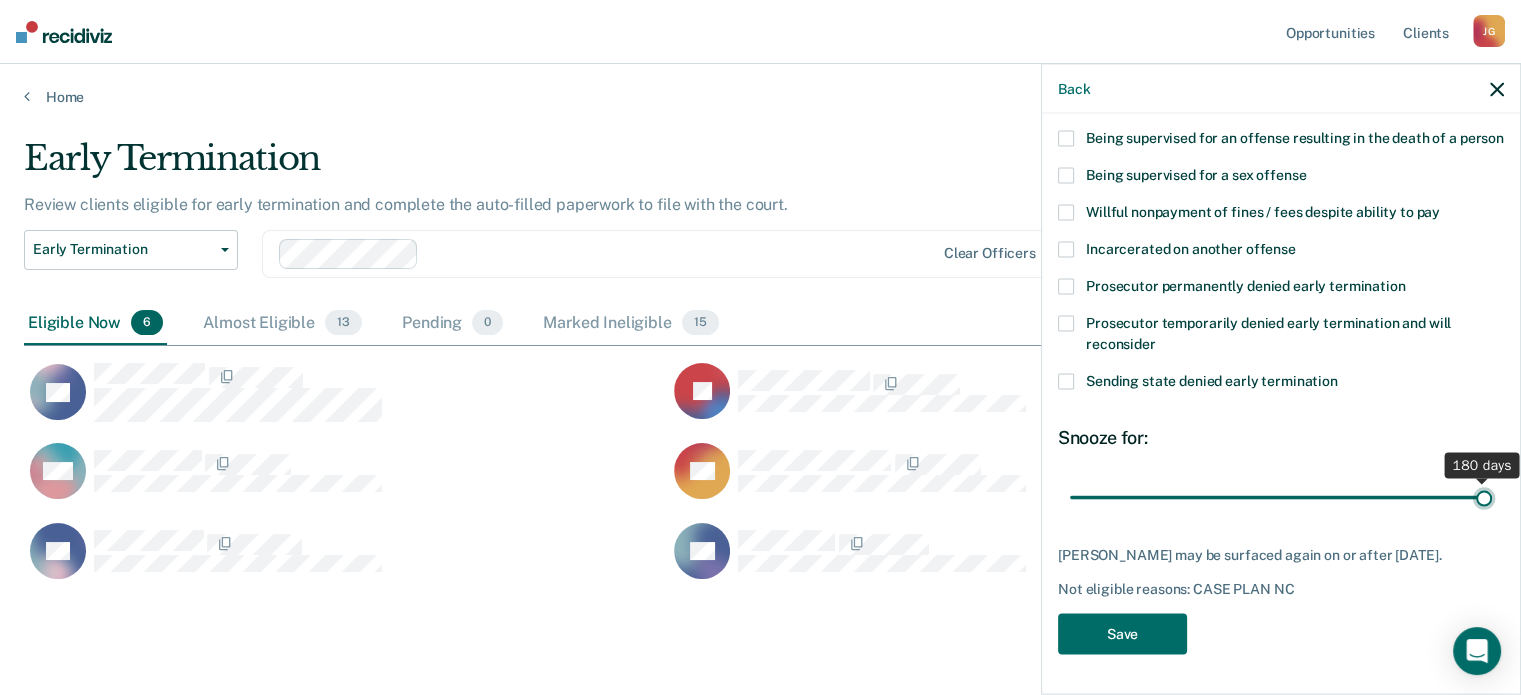 type on "180" 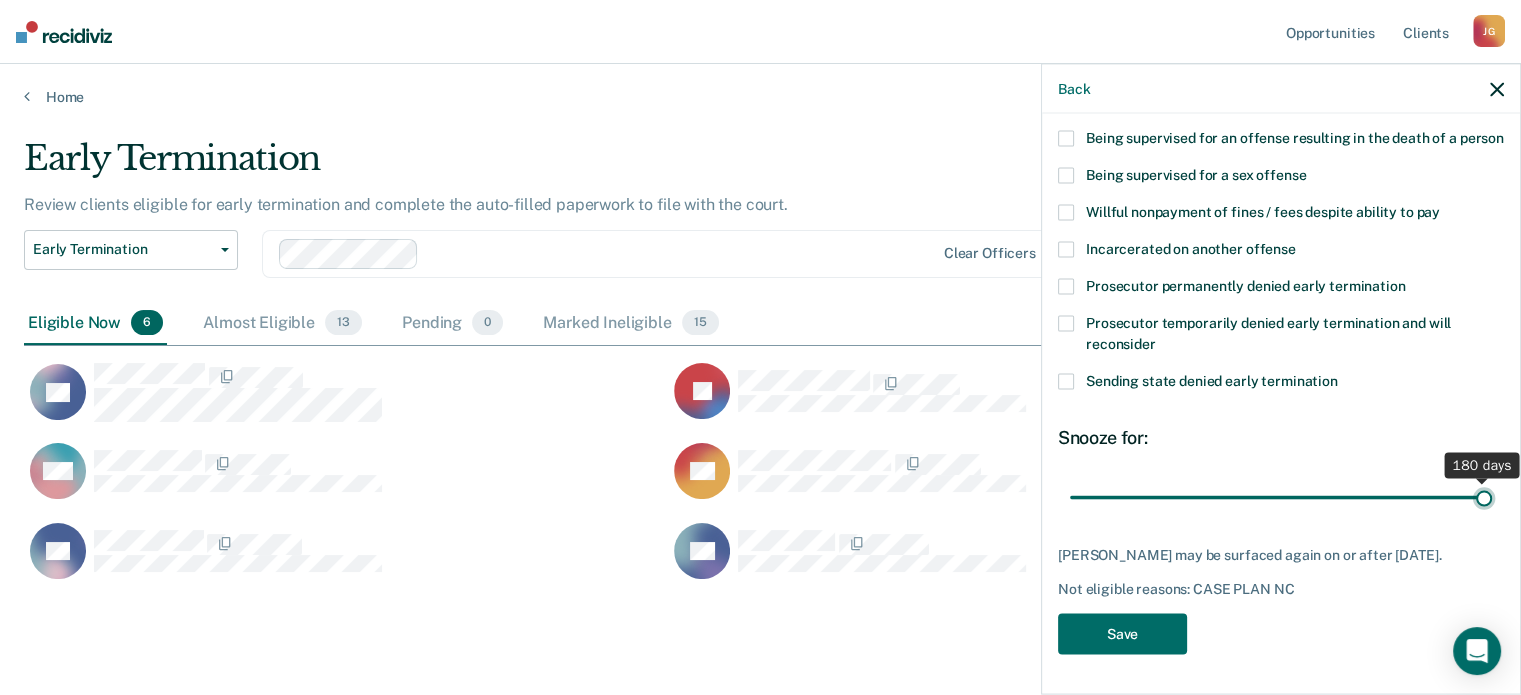 click at bounding box center [1281, 497] 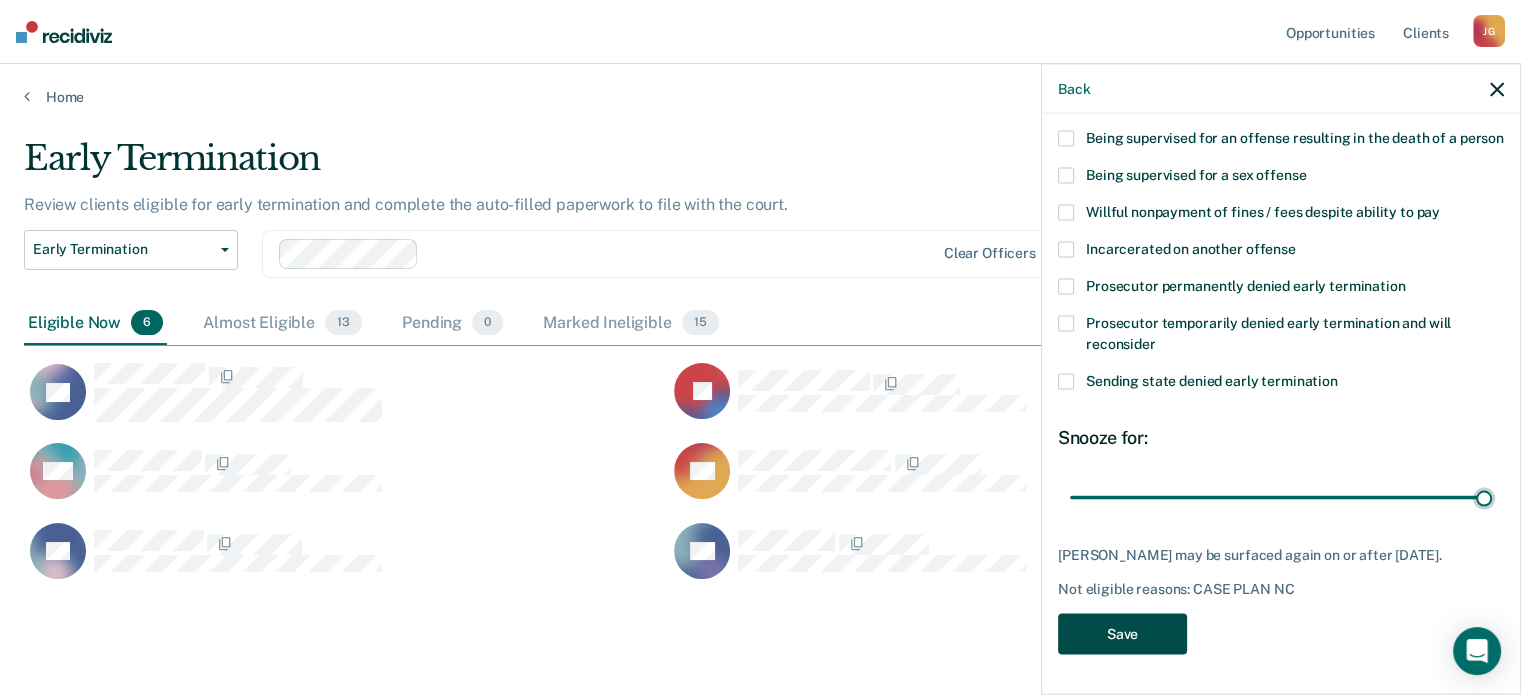 click on "Save" at bounding box center [1122, 633] 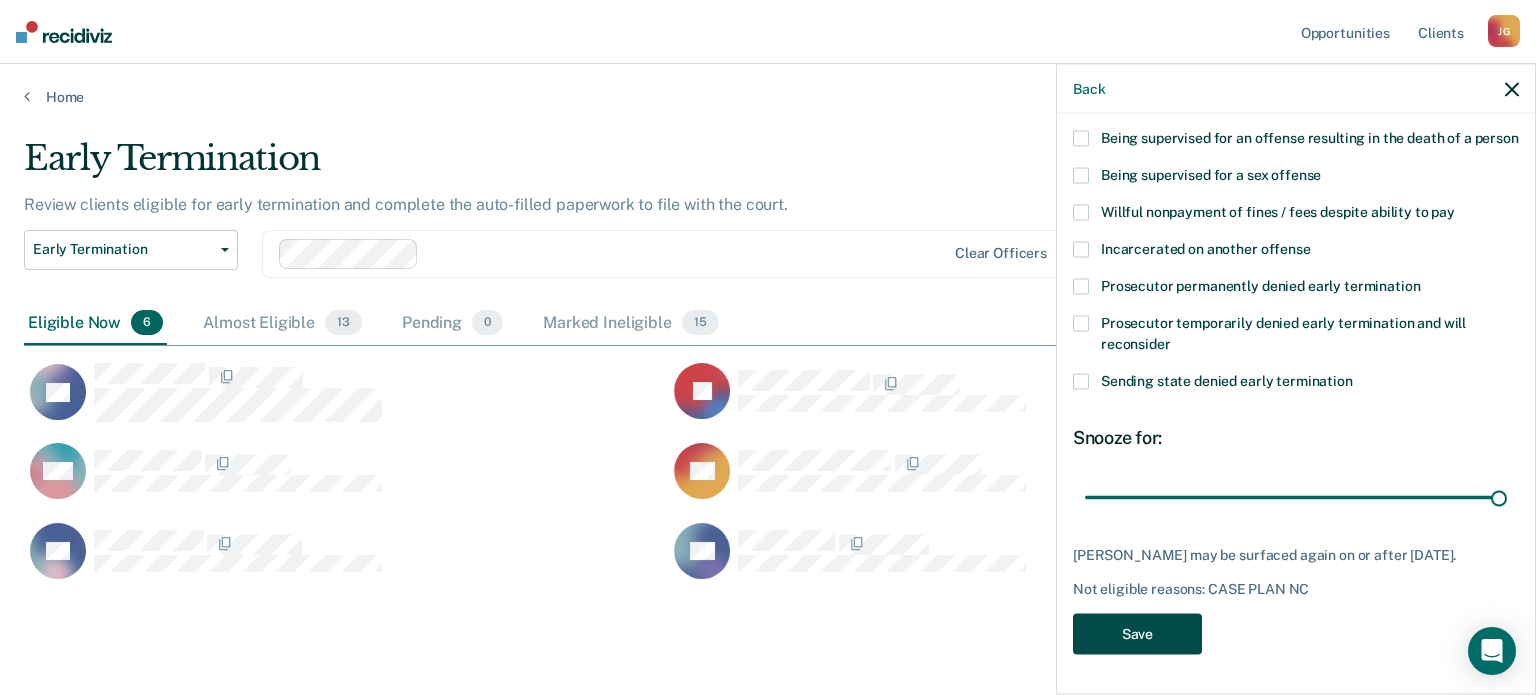 scroll, scrollTop: 16, scrollLeft: 16, axis: both 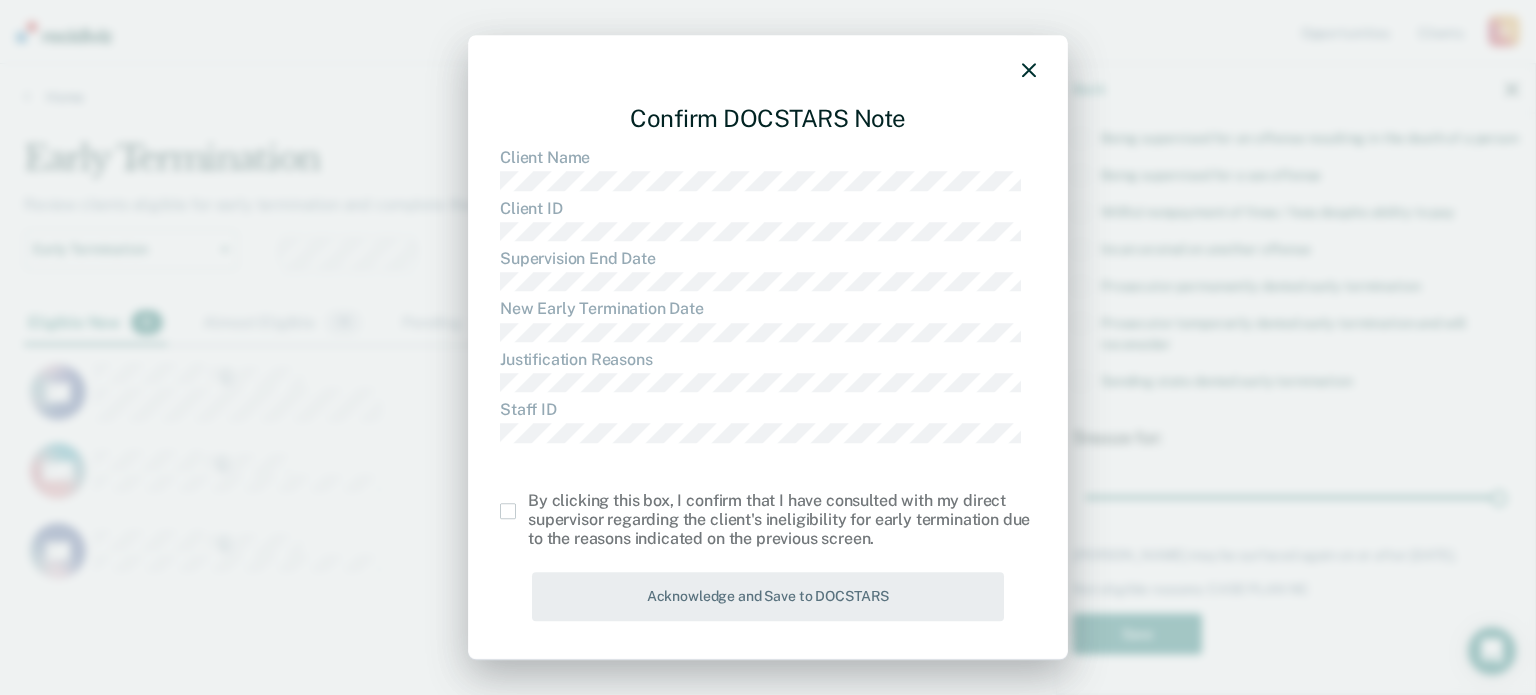 click on "Confirm DOCSTARS Note Client Name Client ID Supervision End Date New Early Termination Date Justification Reasons Staff ID By clicking this box, I confirm that I have consulted with my direct supervisor regarding the client's ineligibility for early termination due to the reasons indicated on the previous screen. Acknowledge and Save to DOCSTARS" at bounding box center [768, 348] 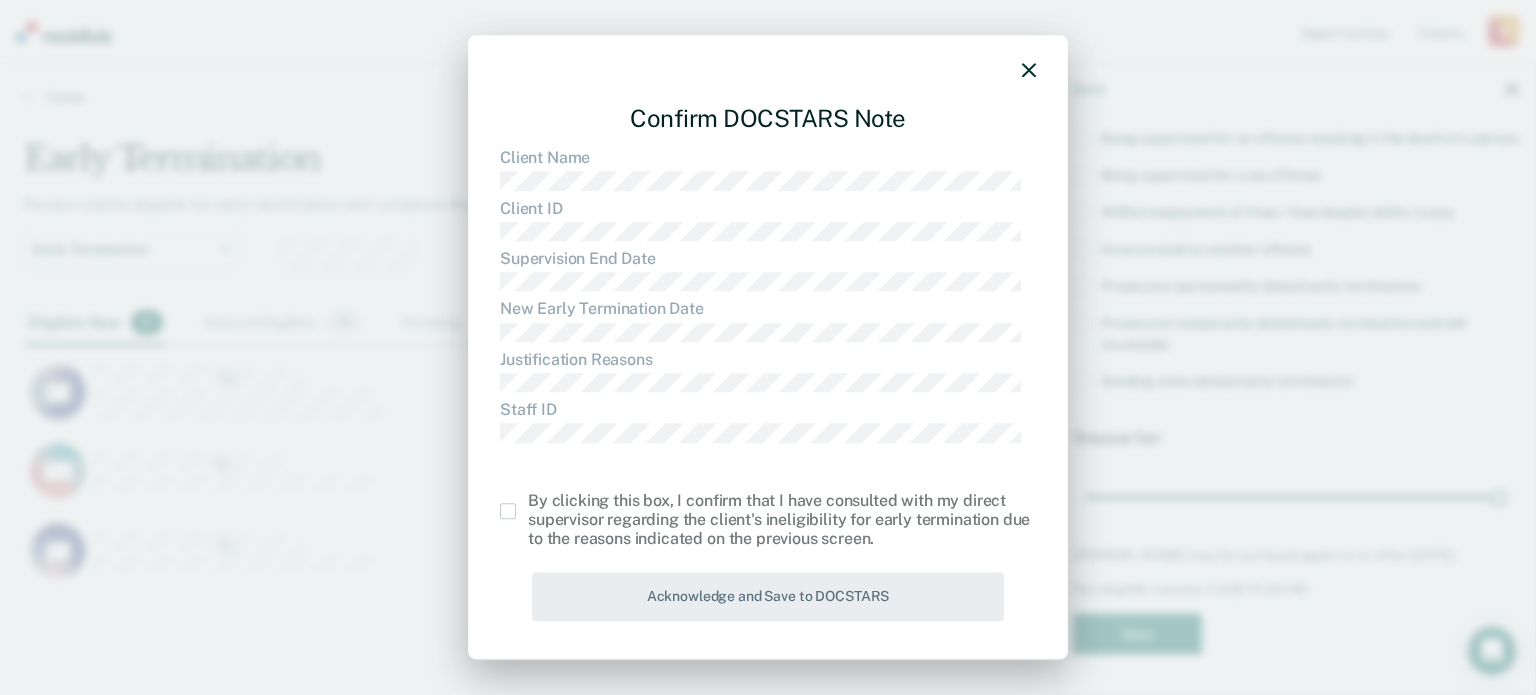 click at bounding box center [508, 512] 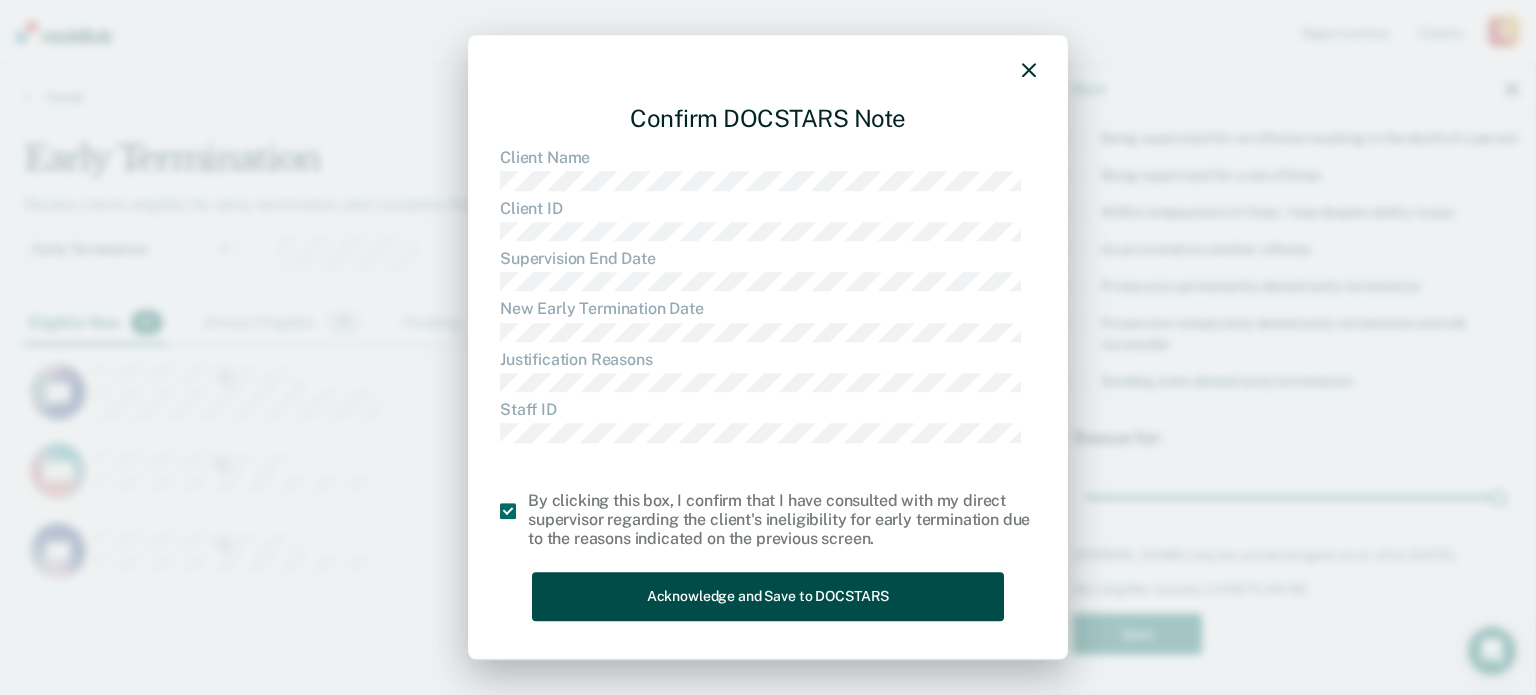 click on "Acknowledge and Save to DOCSTARS" at bounding box center (768, 596) 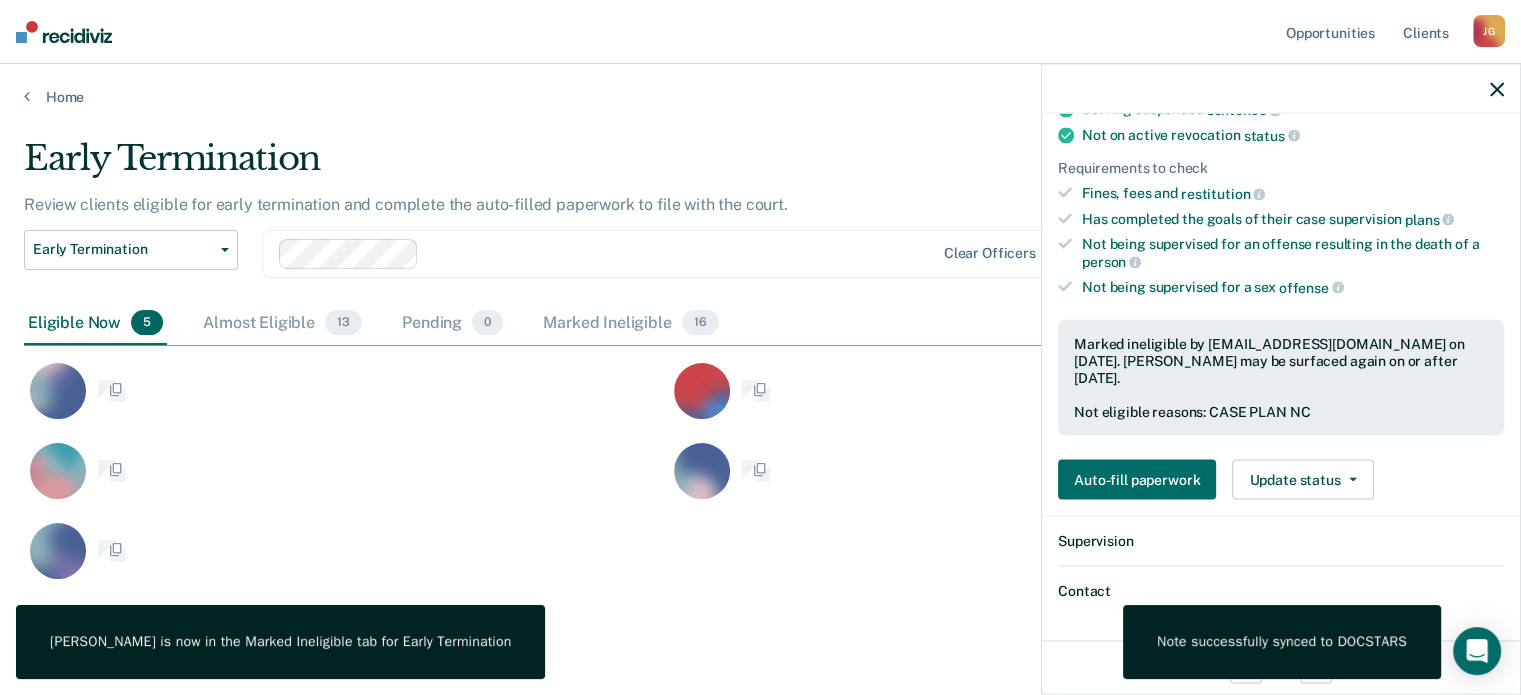 scroll, scrollTop: 441, scrollLeft: 1457, axis: both 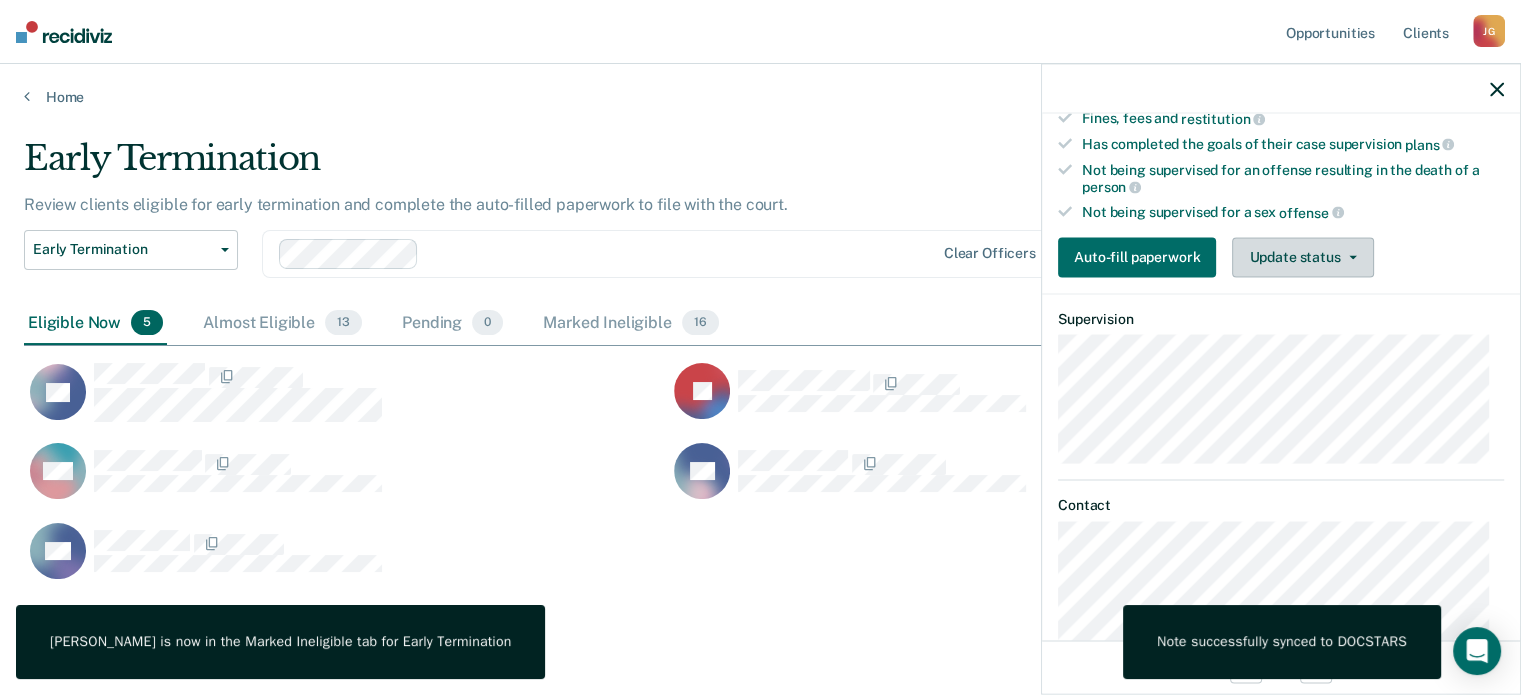 click on "Update status" at bounding box center [1302, 257] 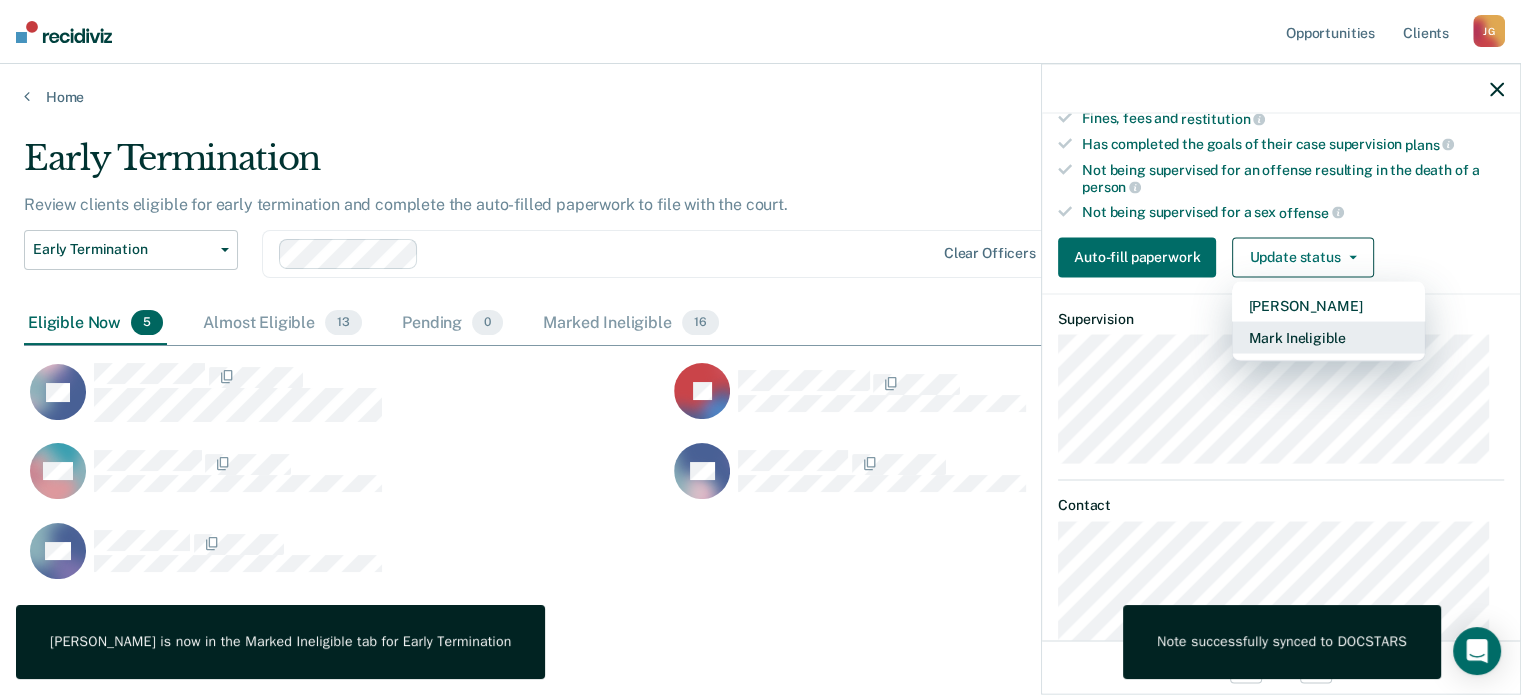 click on "Mark Ineligible" at bounding box center [1328, 337] 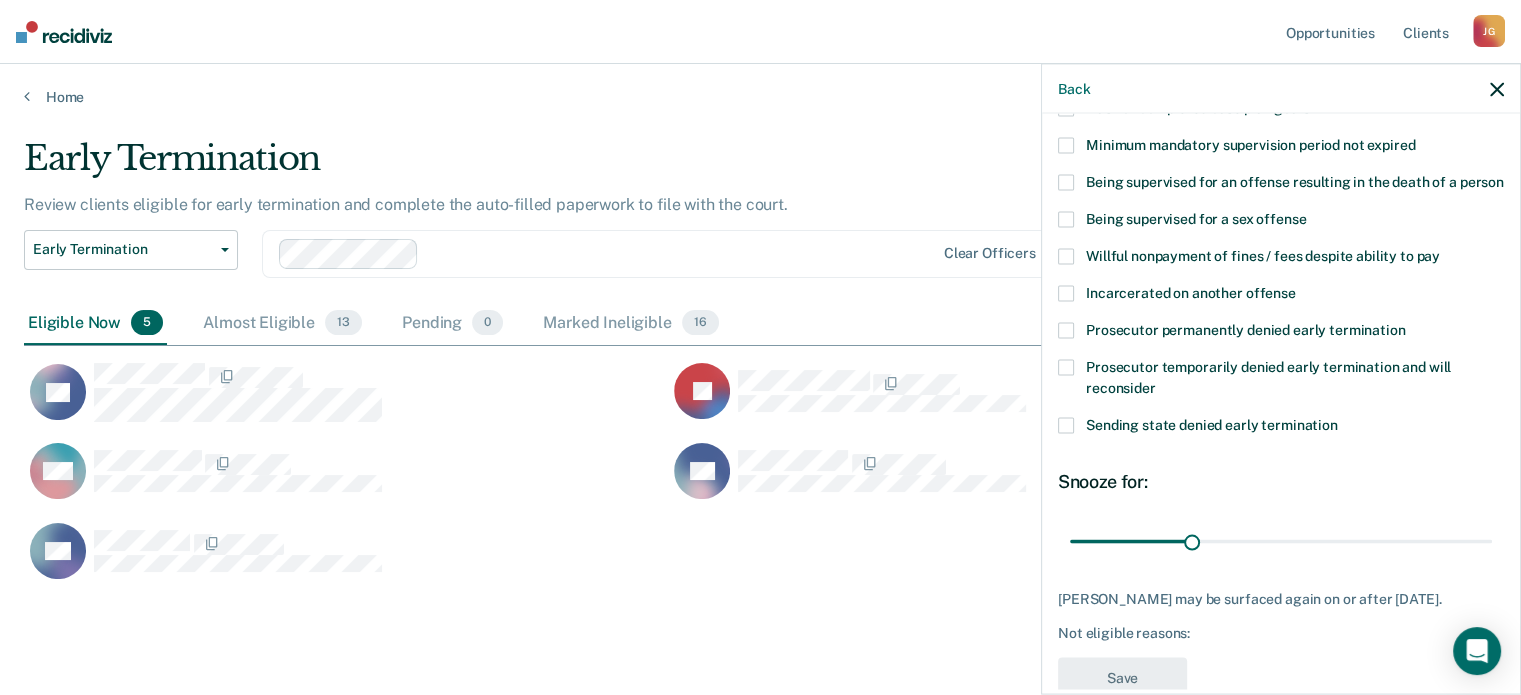 scroll, scrollTop: 237, scrollLeft: 0, axis: vertical 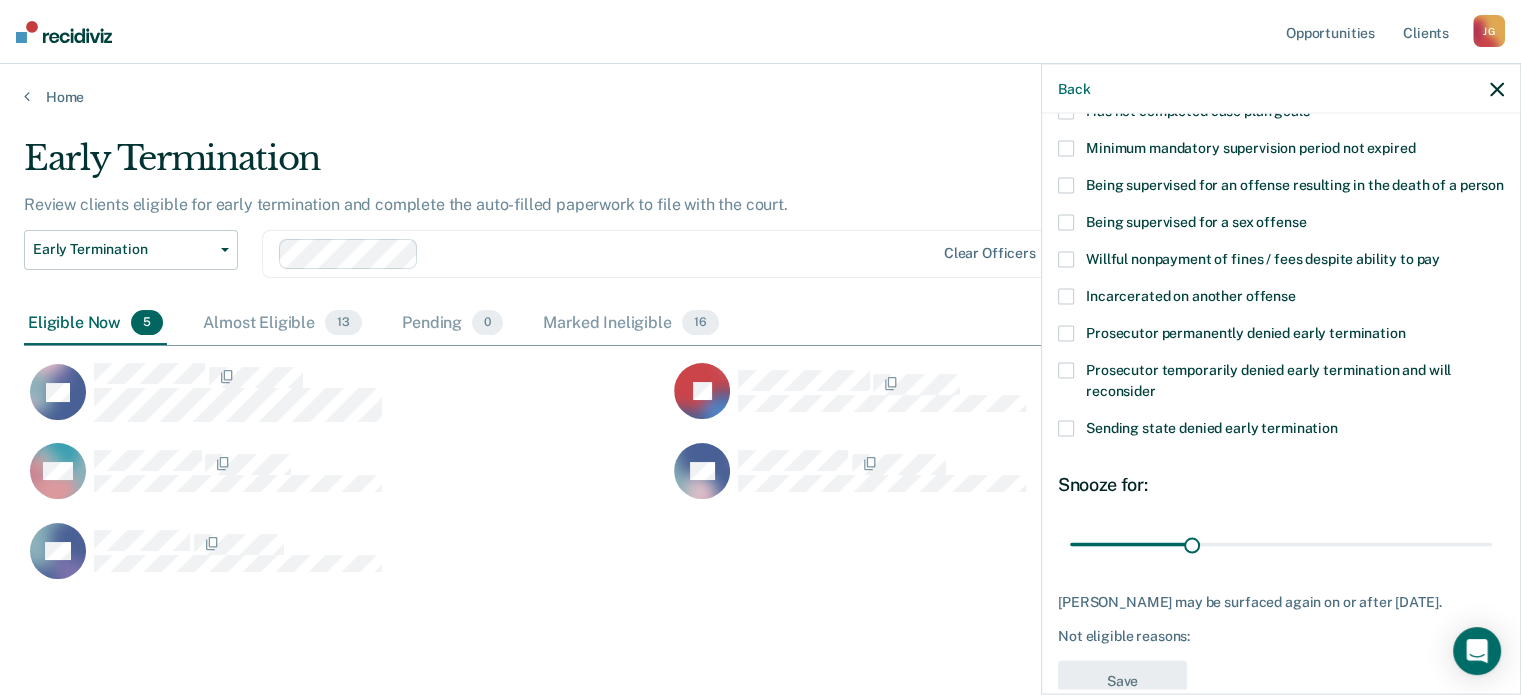 click on "Minimum mandatory supervision period not expired" at bounding box center (1281, 150) 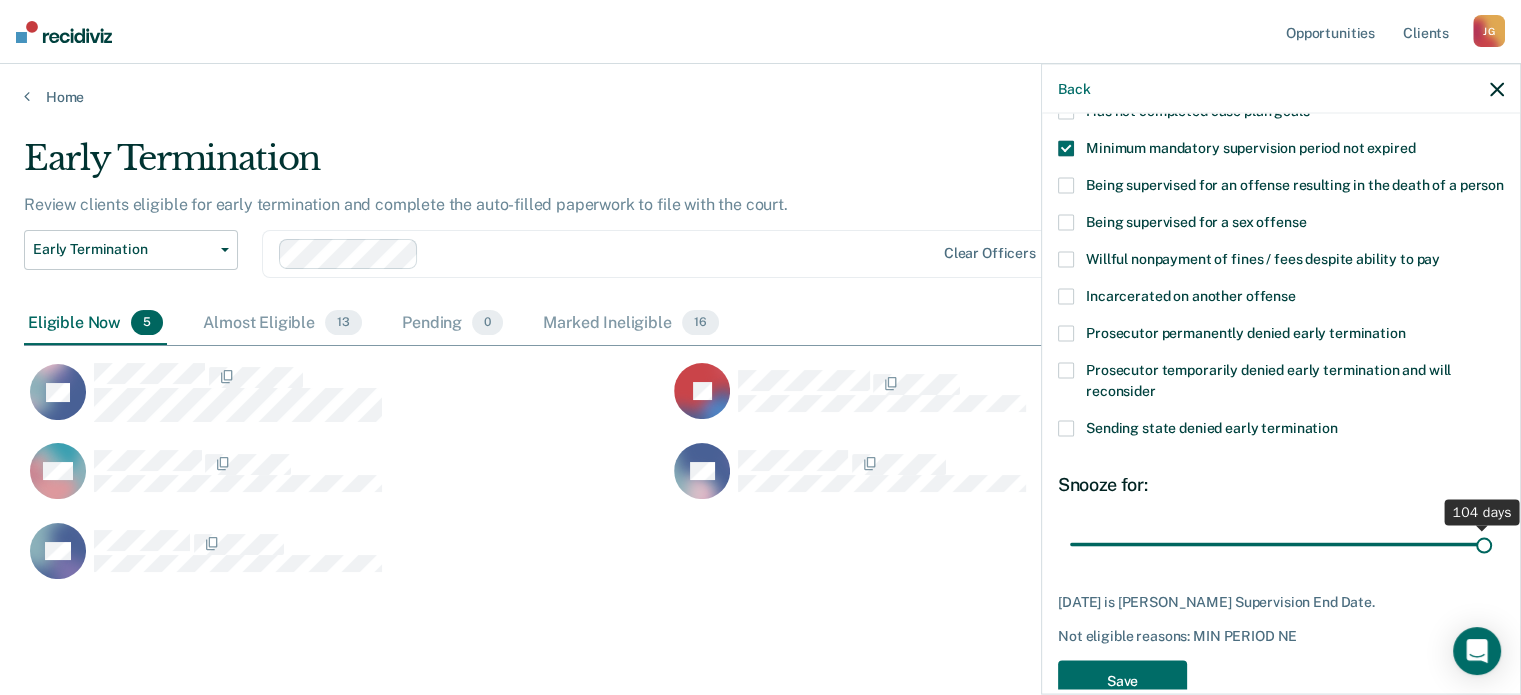 drag, startPoint x: 1193, startPoint y: 554, endPoint x: 1535, endPoint y: 516, distance: 344.10464 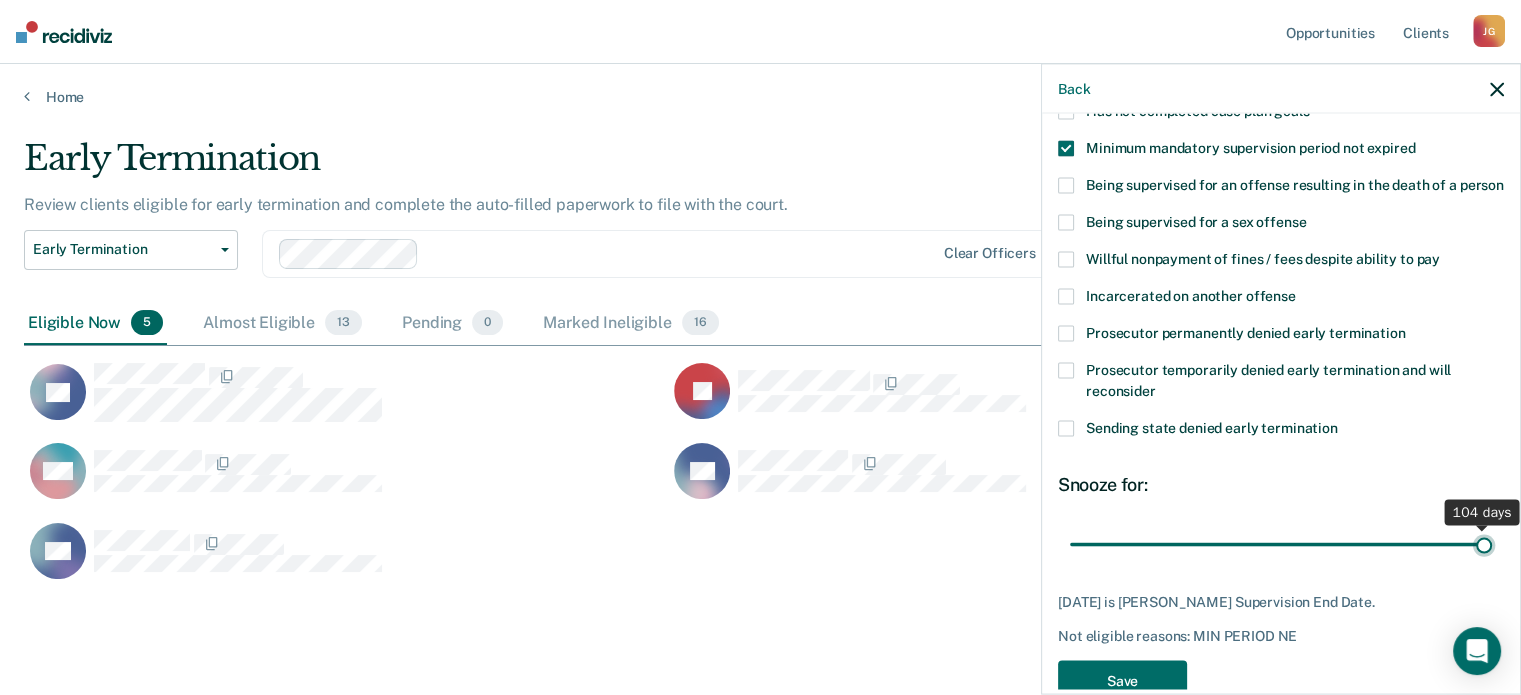 type on "104" 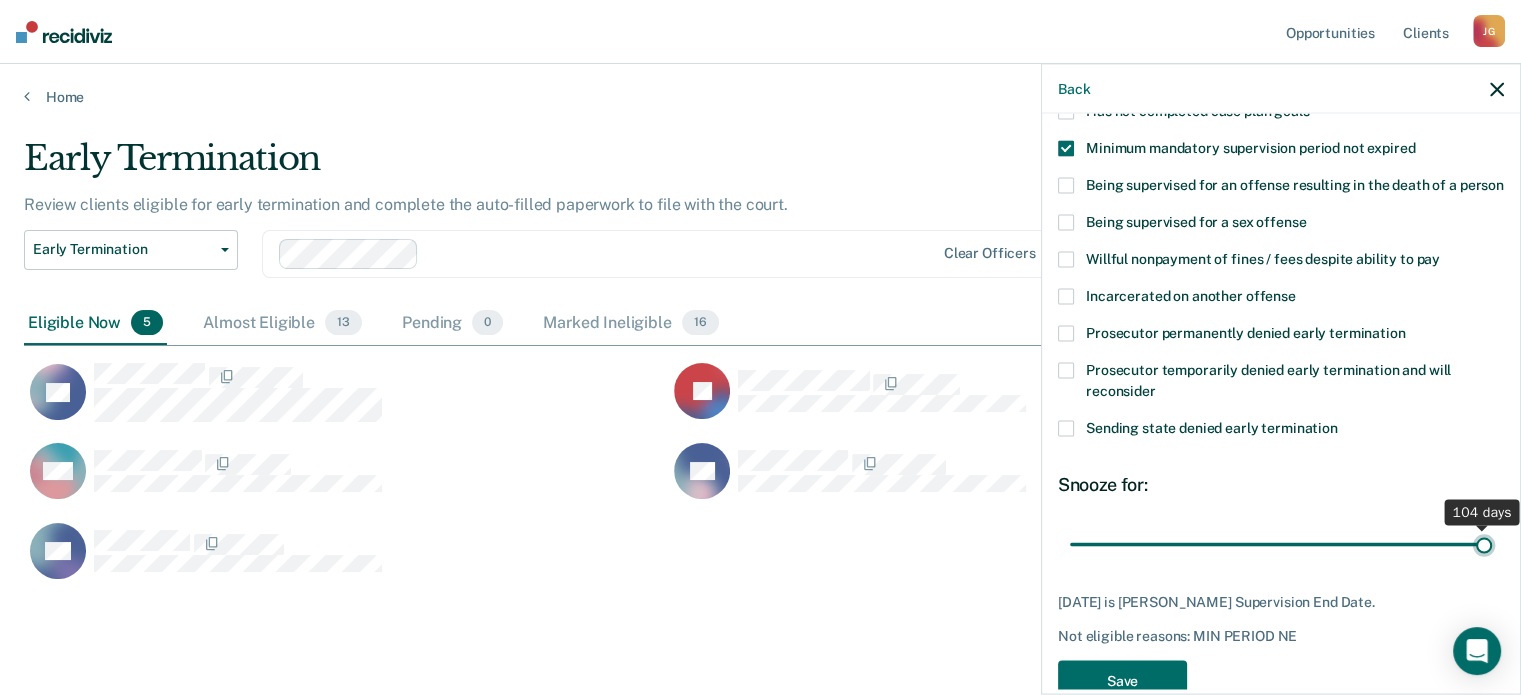 click at bounding box center [1281, 544] 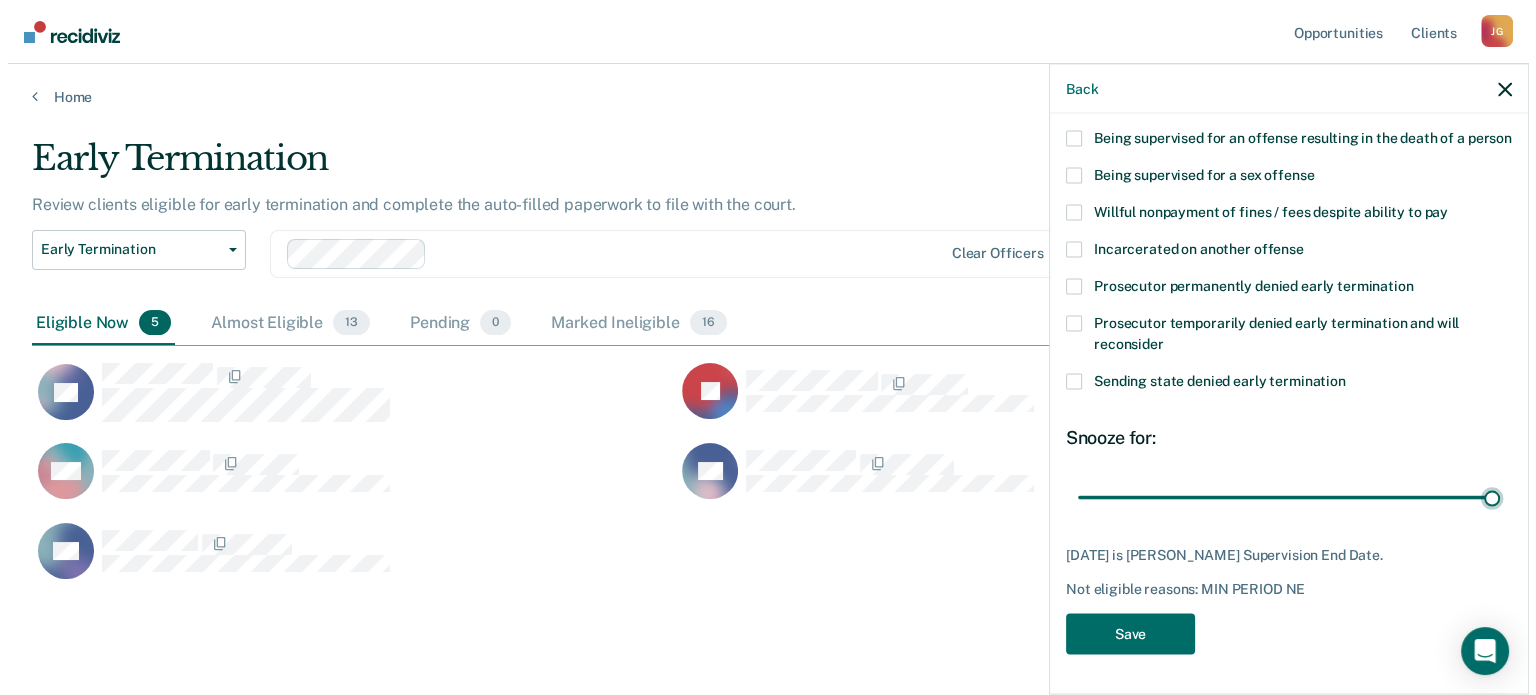scroll, scrollTop: 301, scrollLeft: 0, axis: vertical 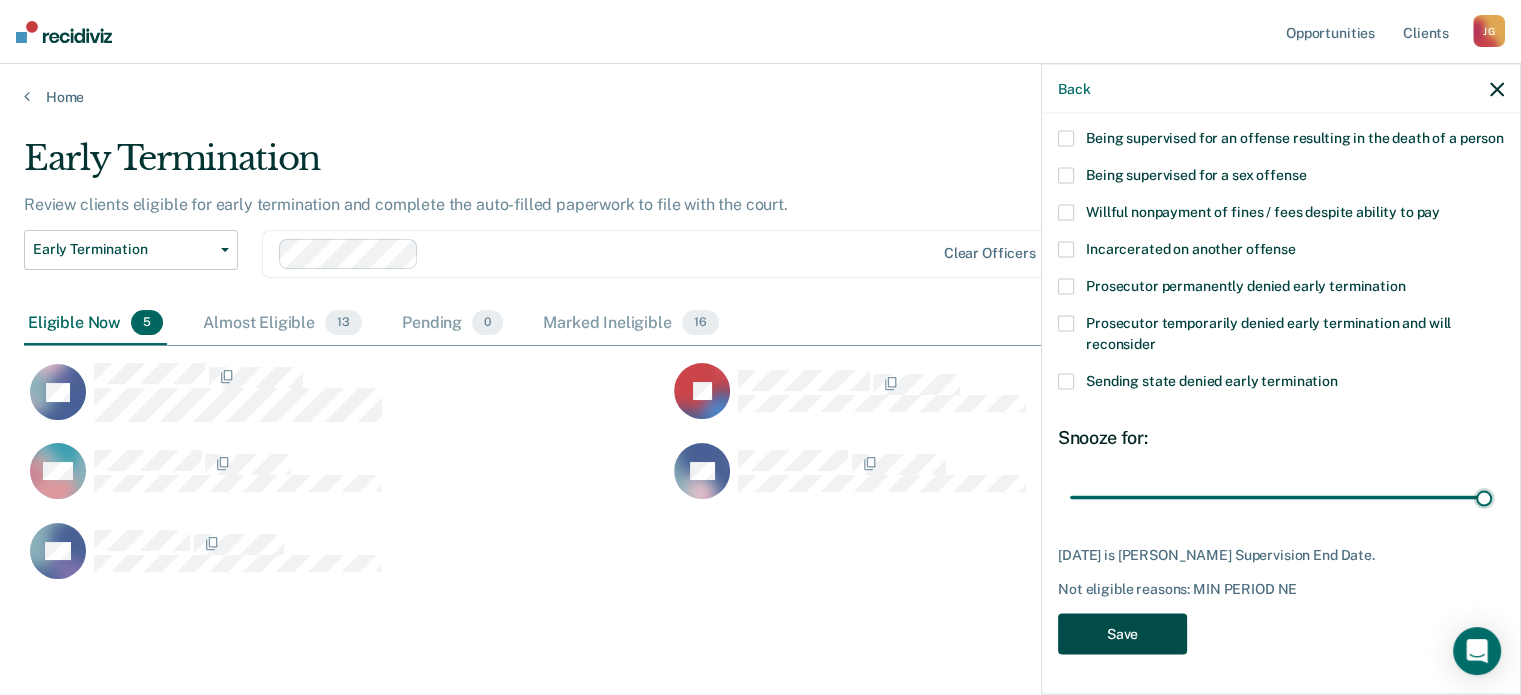 click on "Save" at bounding box center [1122, 633] 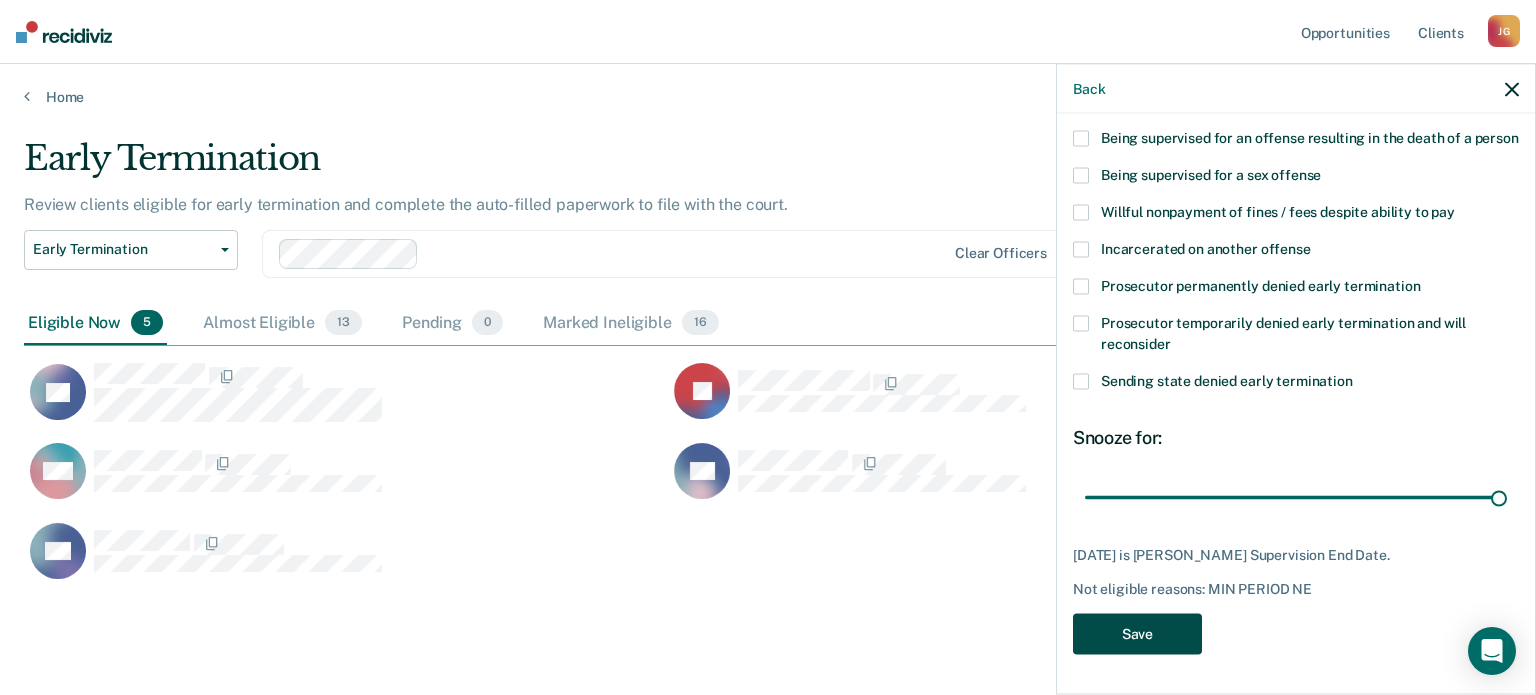 scroll, scrollTop: 16, scrollLeft: 16, axis: both 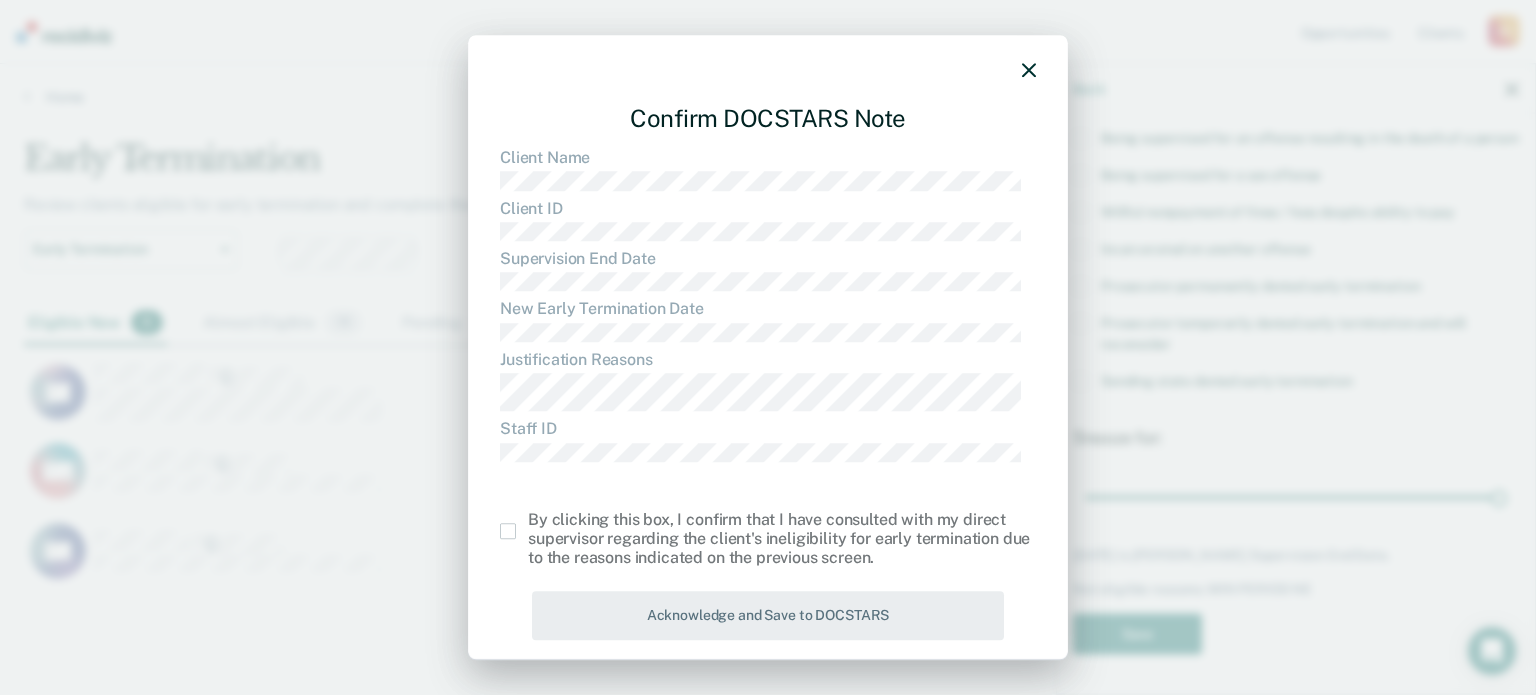 click at bounding box center [508, 531] 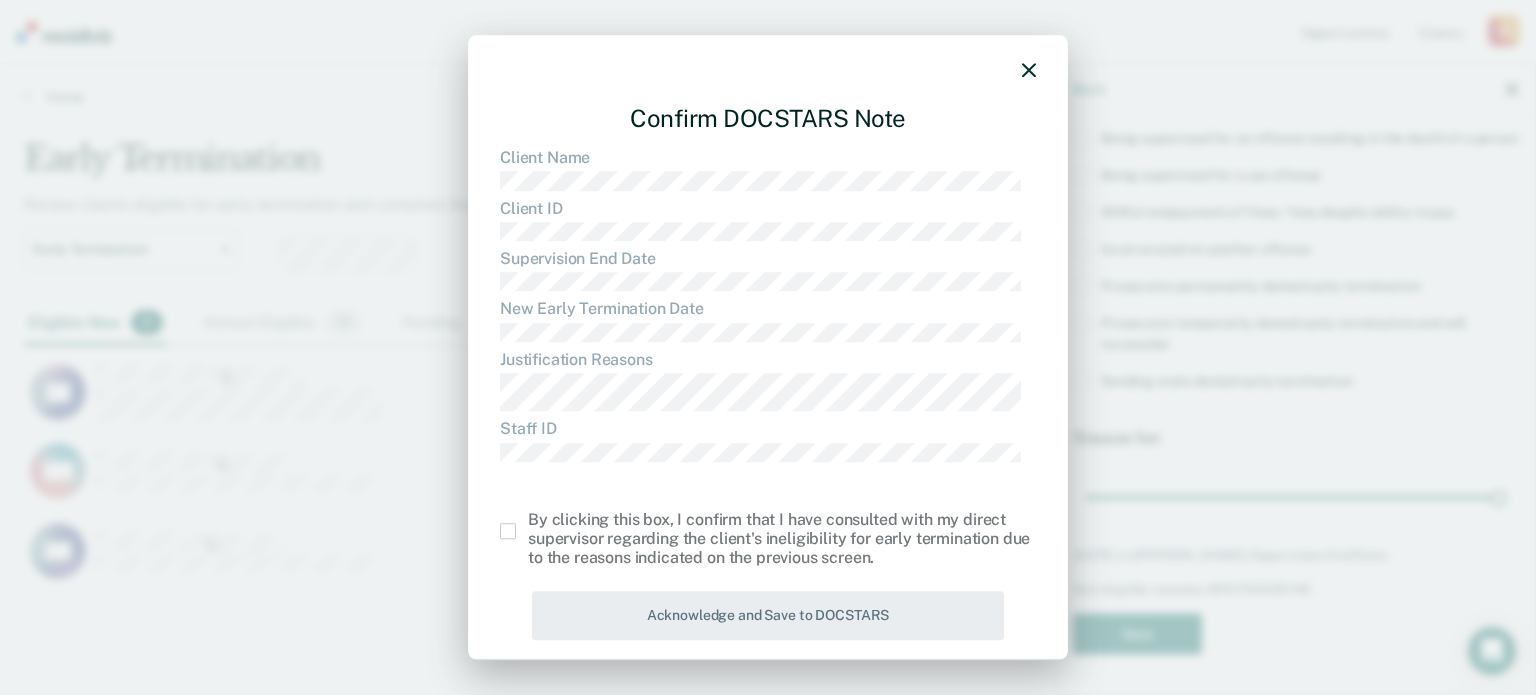click at bounding box center [528, 523] 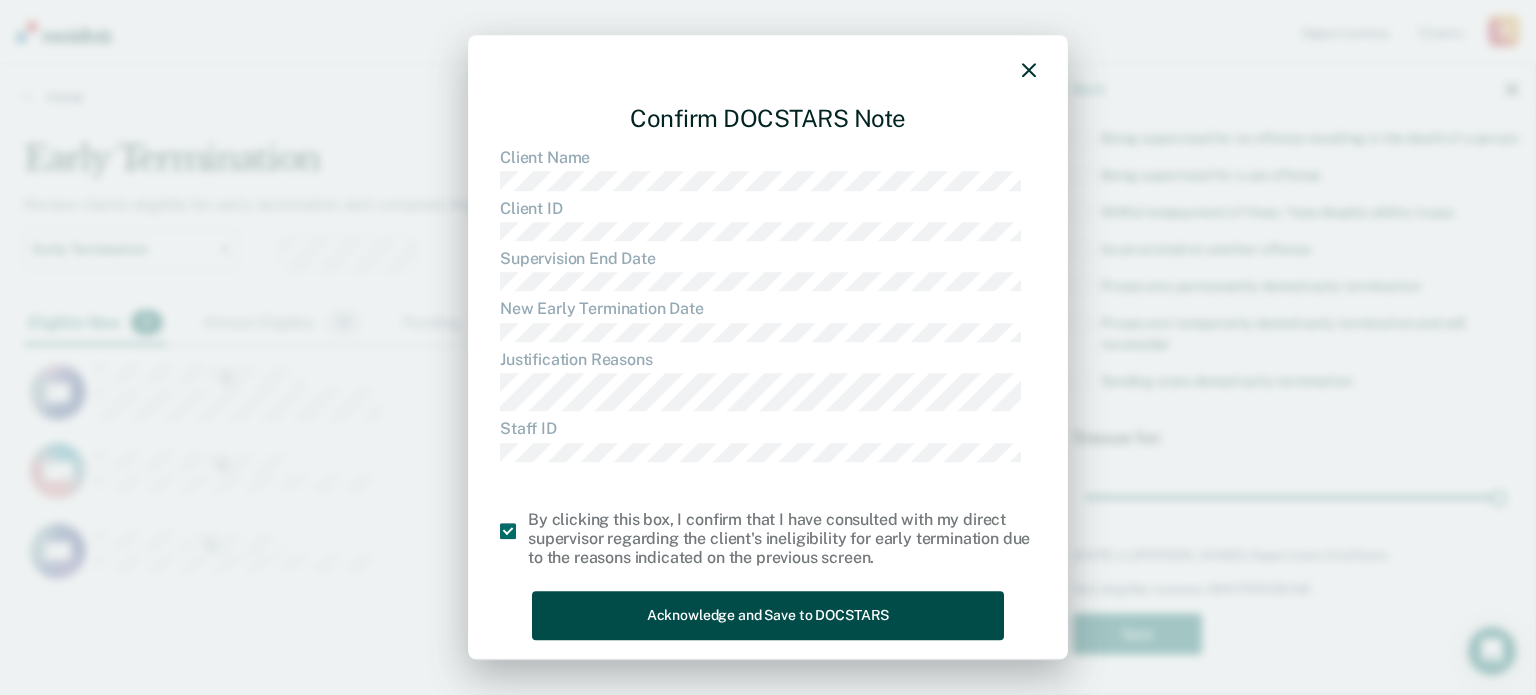 click on "Acknowledge and Save to DOCSTARS" at bounding box center (768, 616) 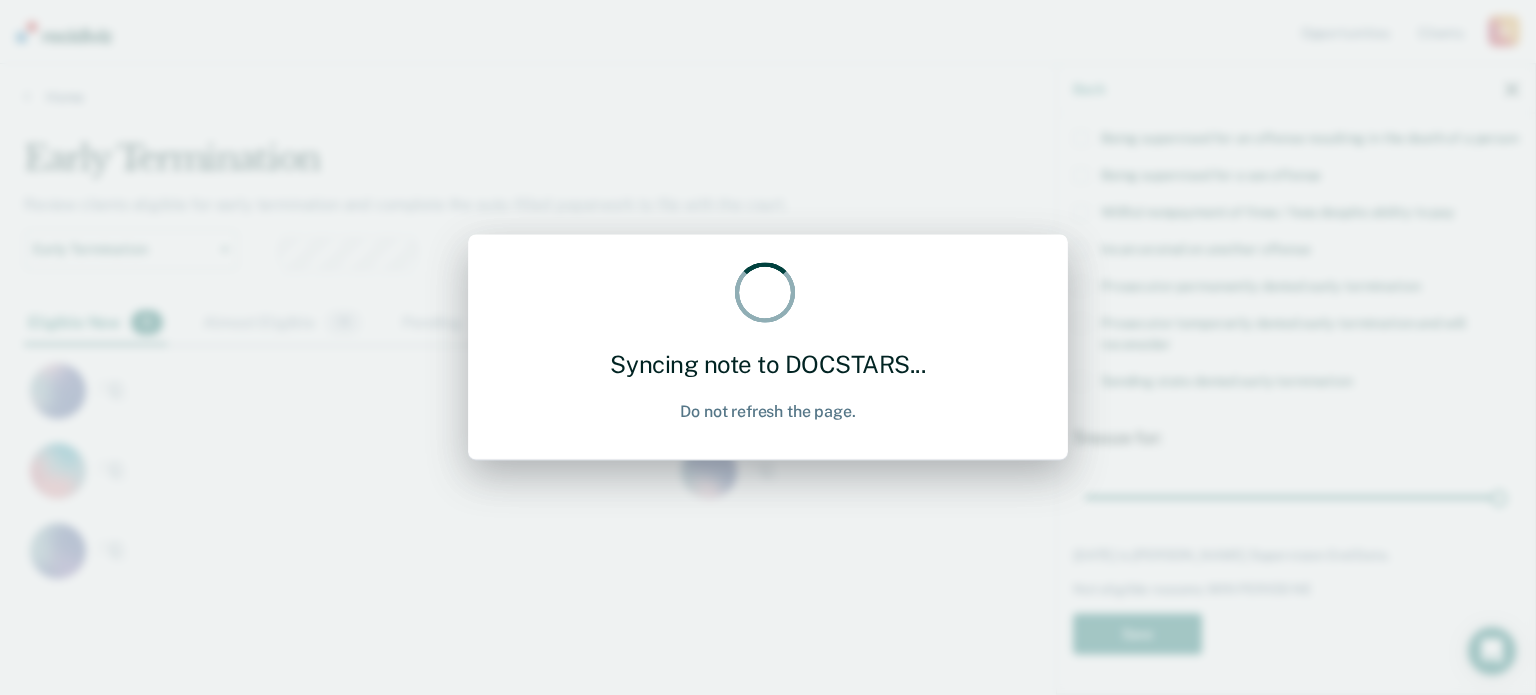 scroll, scrollTop: 392, scrollLeft: 1472, axis: both 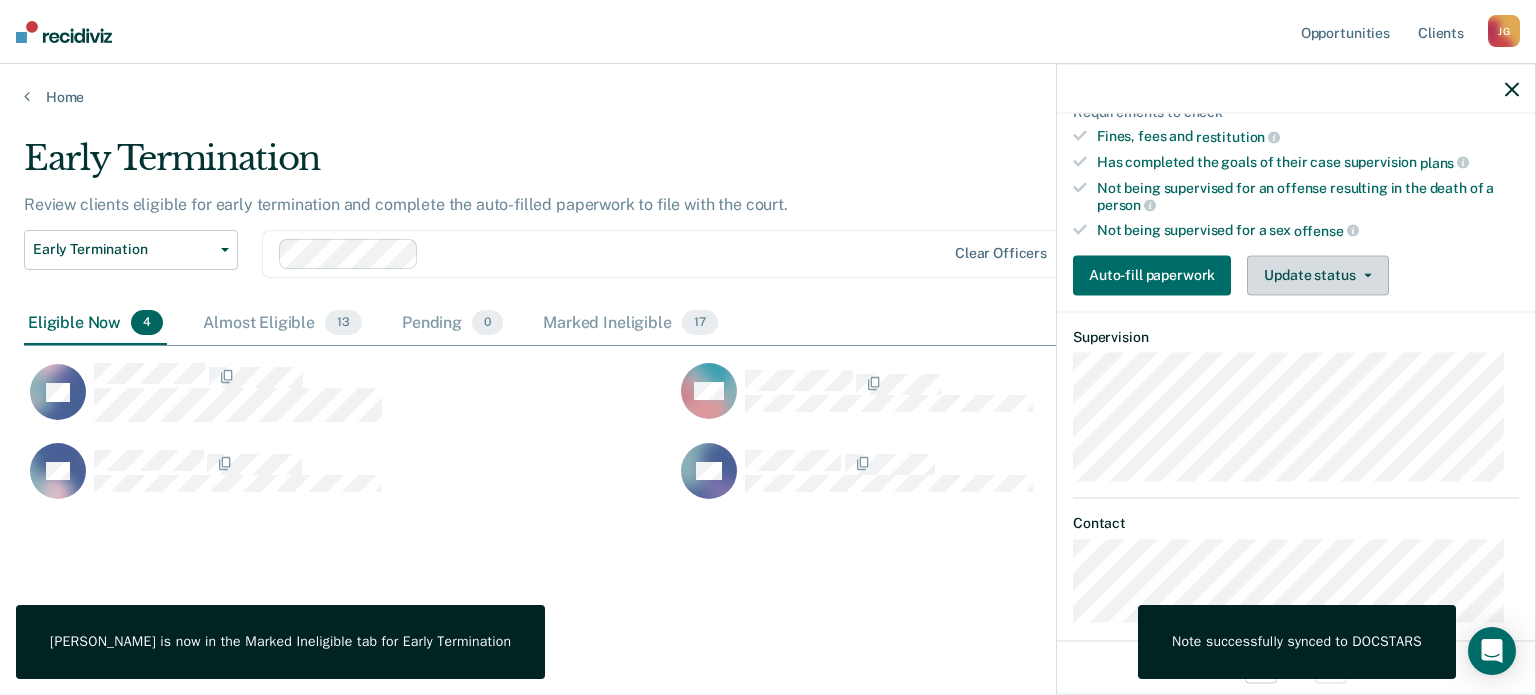 click on "Update status" at bounding box center (1317, 275) 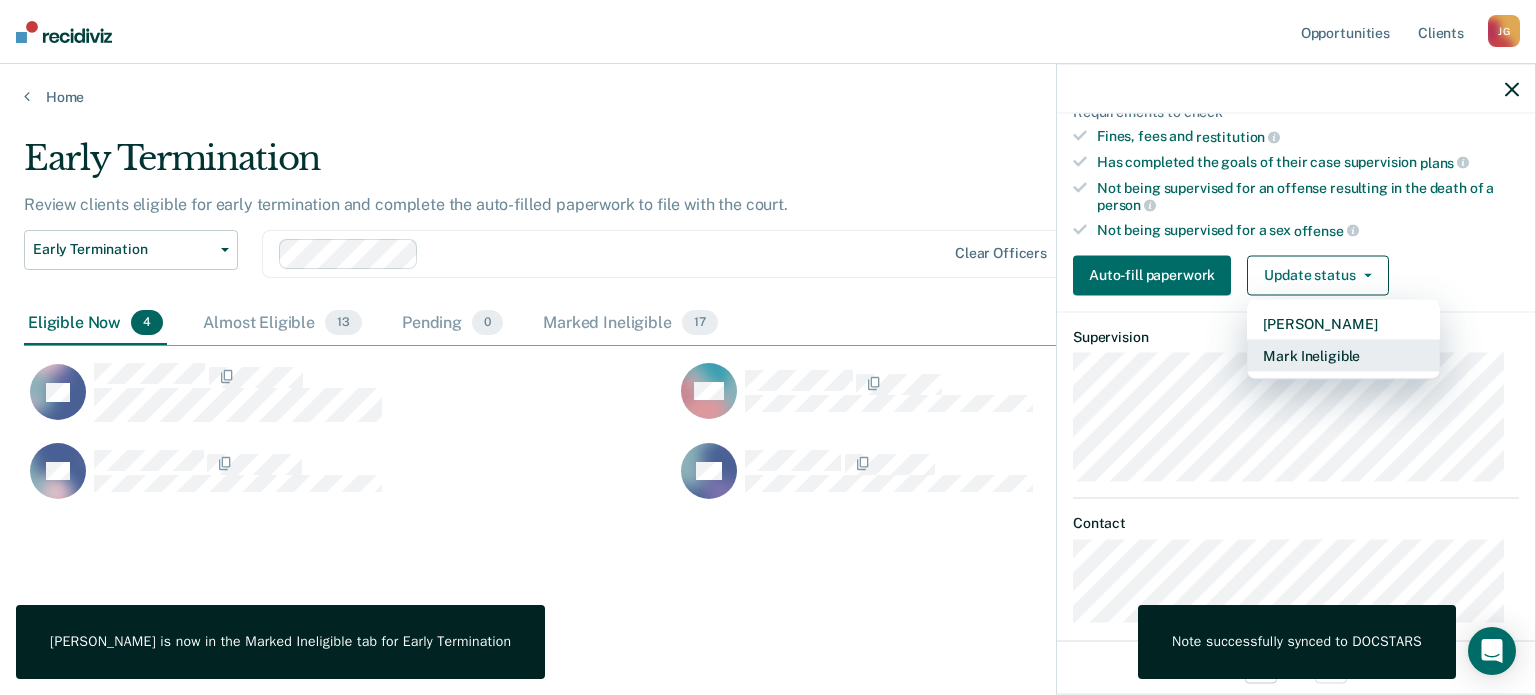click on "Mark Ineligible" at bounding box center [1343, 355] 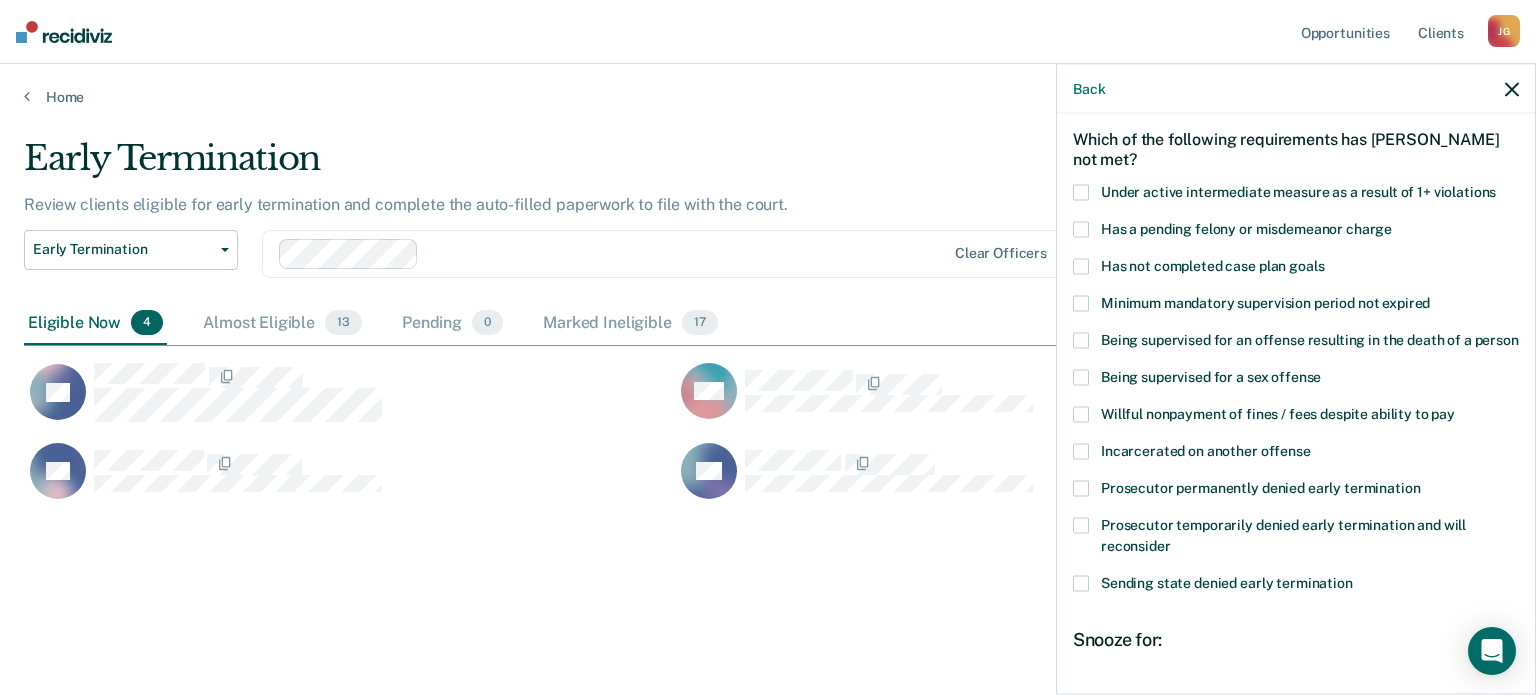 scroll, scrollTop: 81, scrollLeft: 0, axis: vertical 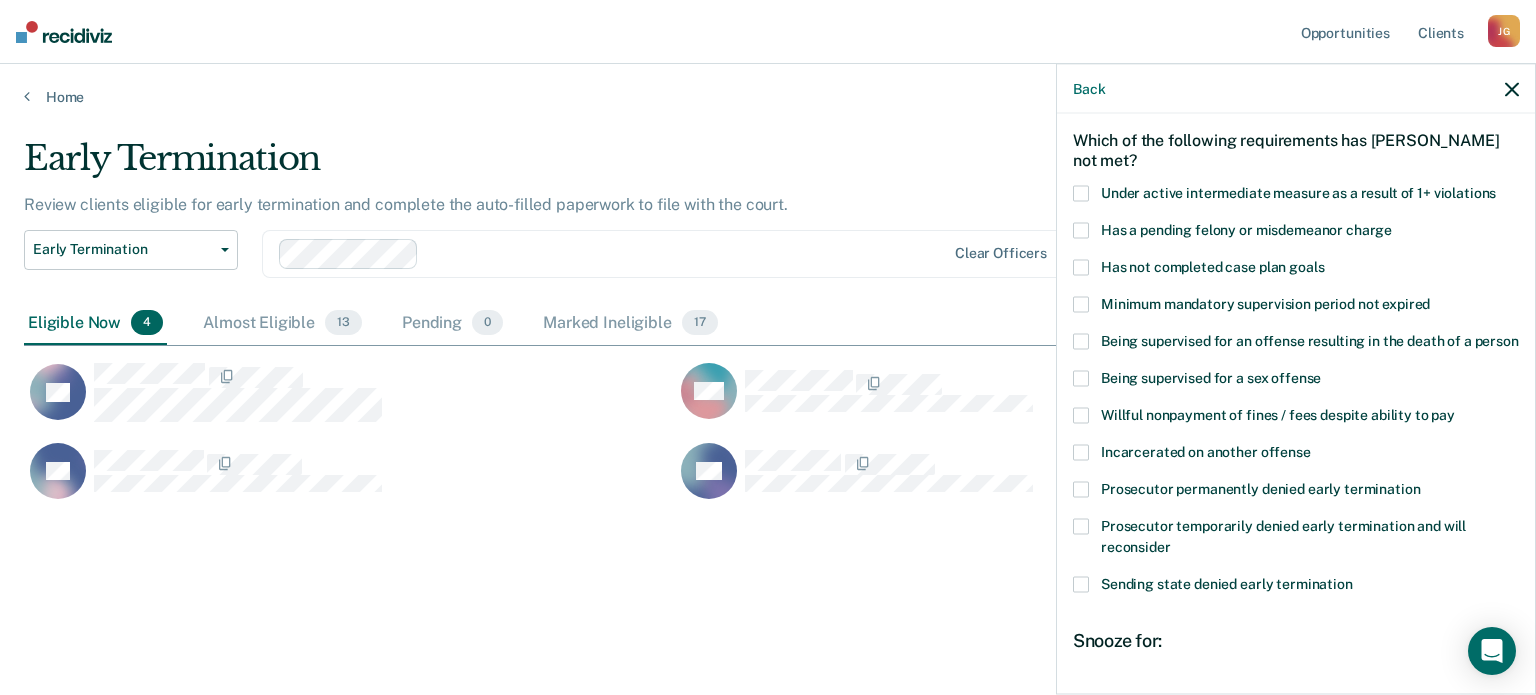 click on "Prosecutor permanently denied early termination" at bounding box center (1260, 488) 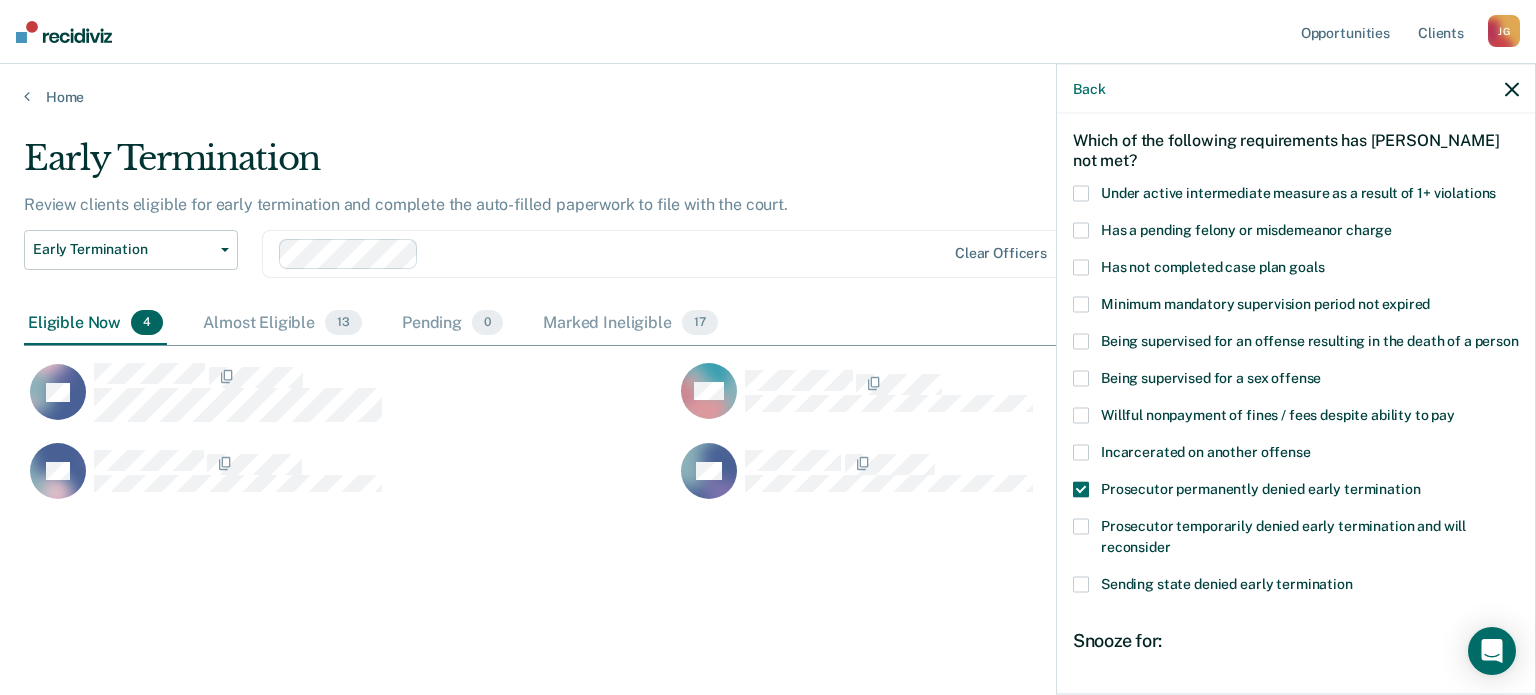 scroll, scrollTop: 302, scrollLeft: 0, axis: vertical 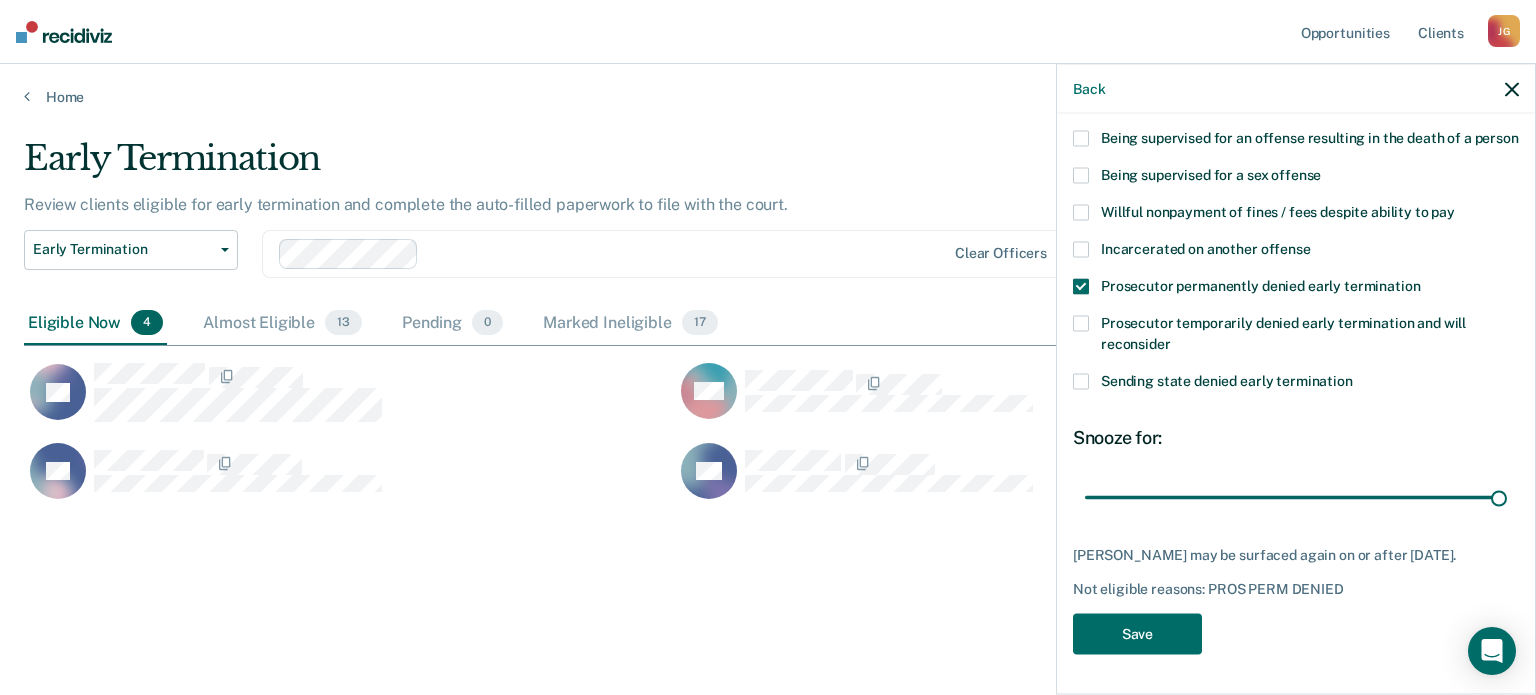 drag, startPoint x: 1155, startPoint y: 495, endPoint x: 1535, endPoint y: 457, distance: 381.89526 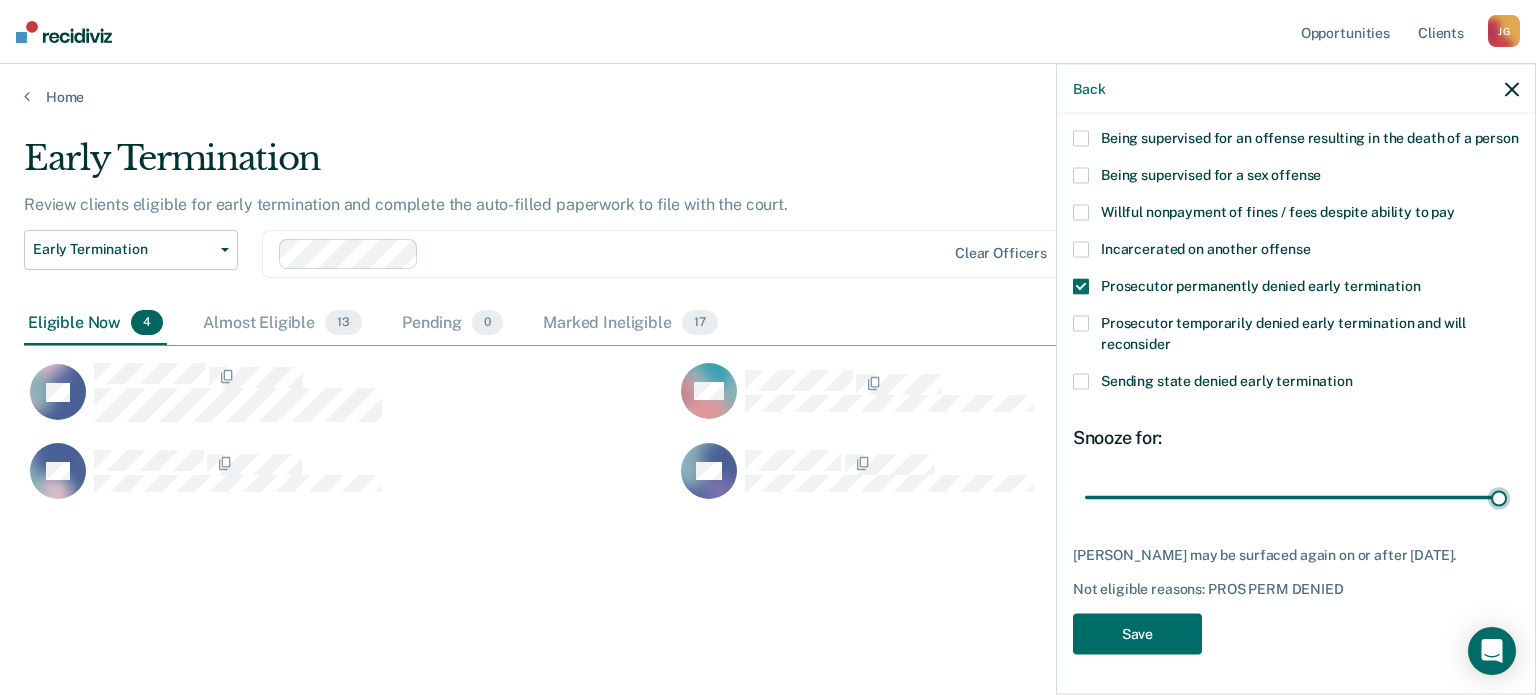 type on "180" 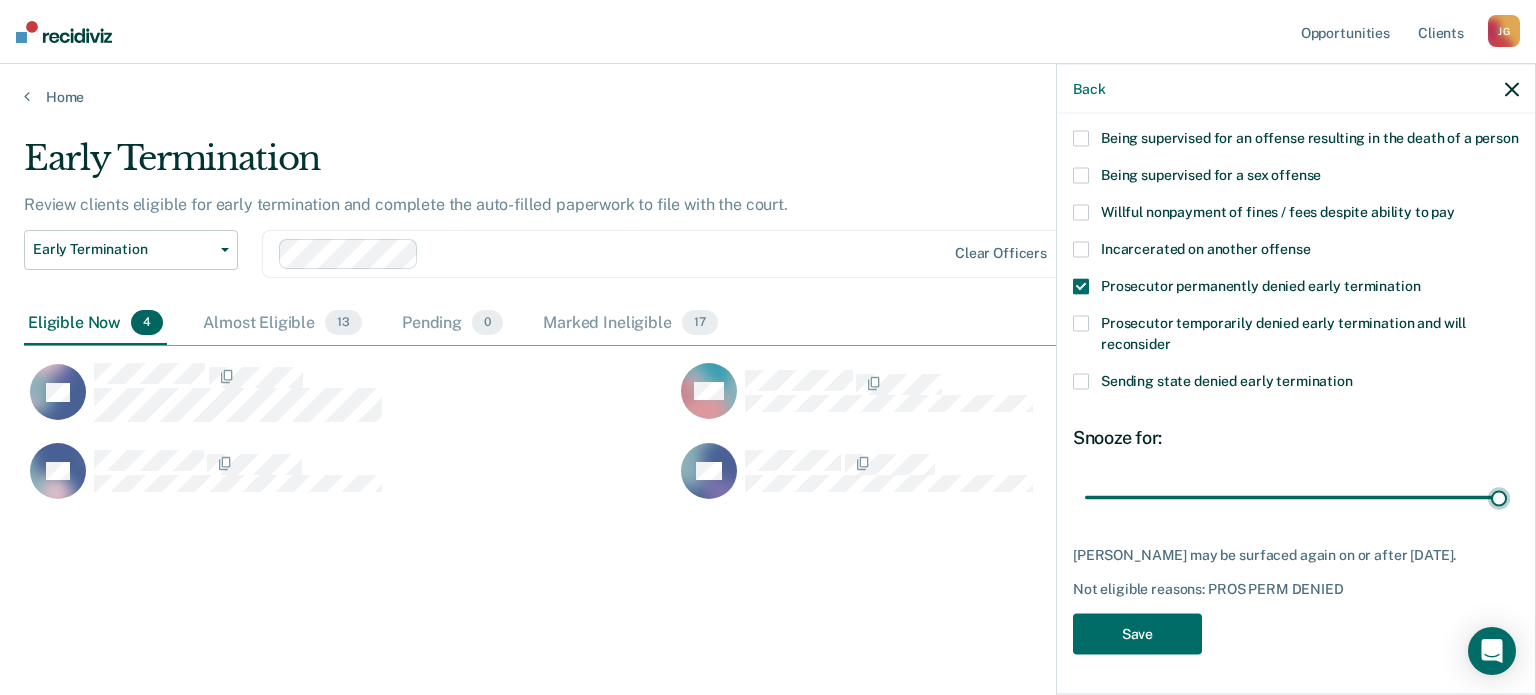 click at bounding box center [1296, 497] 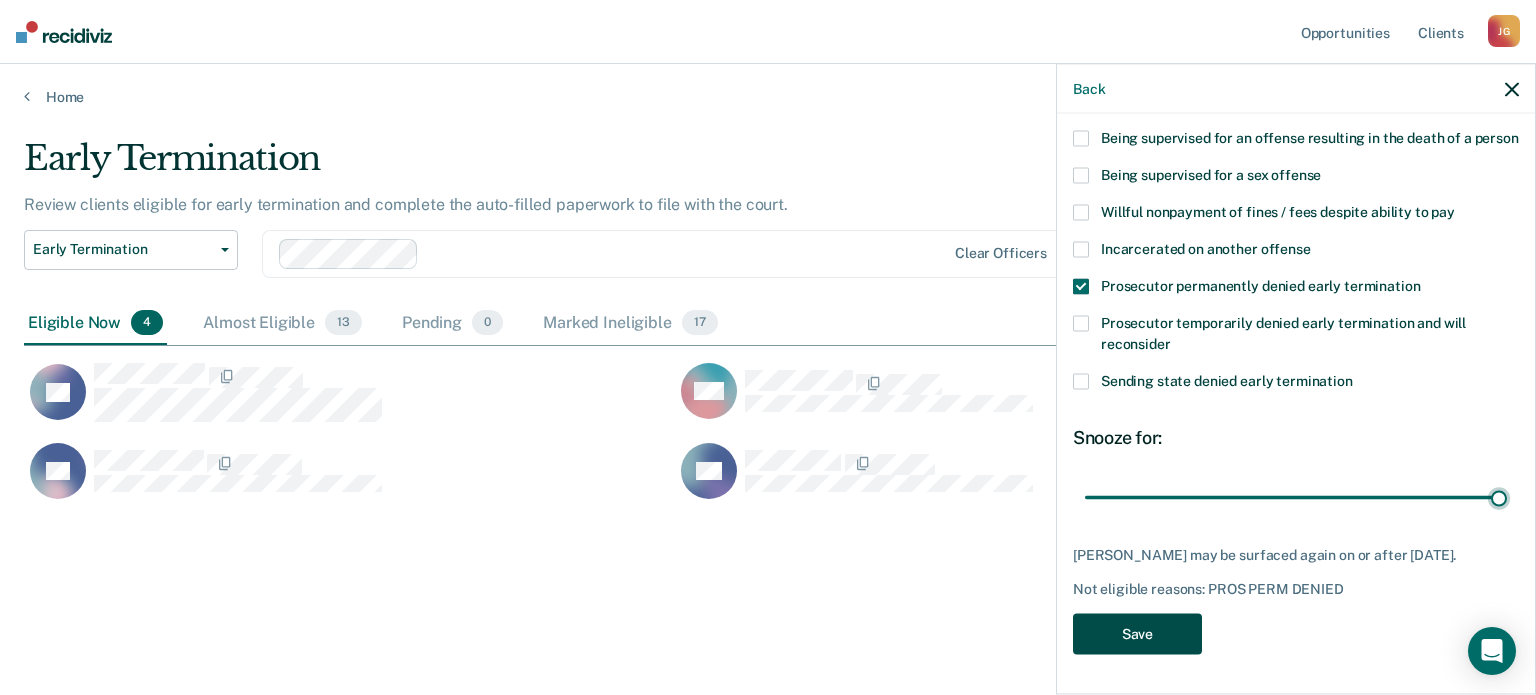 click on "Save" at bounding box center (1137, 633) 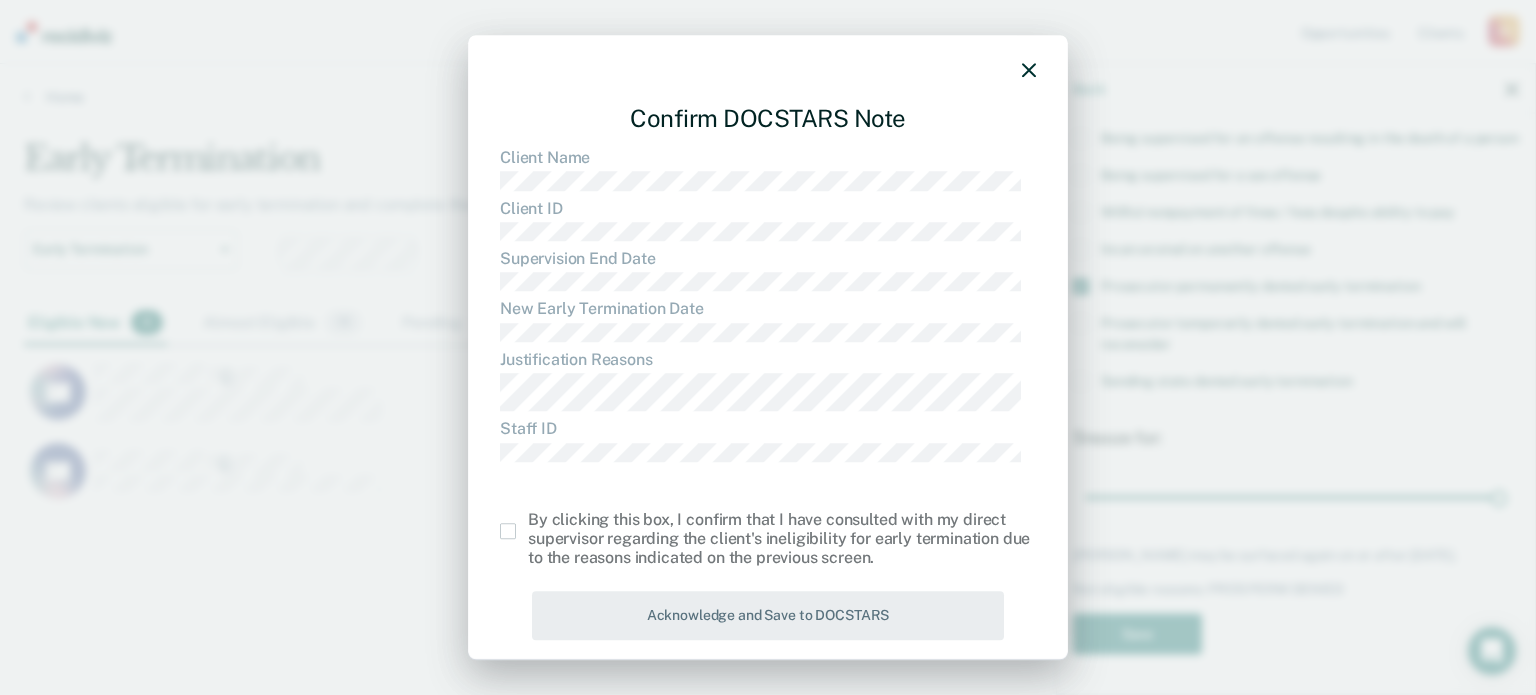 click at bounding box center [508, 531] 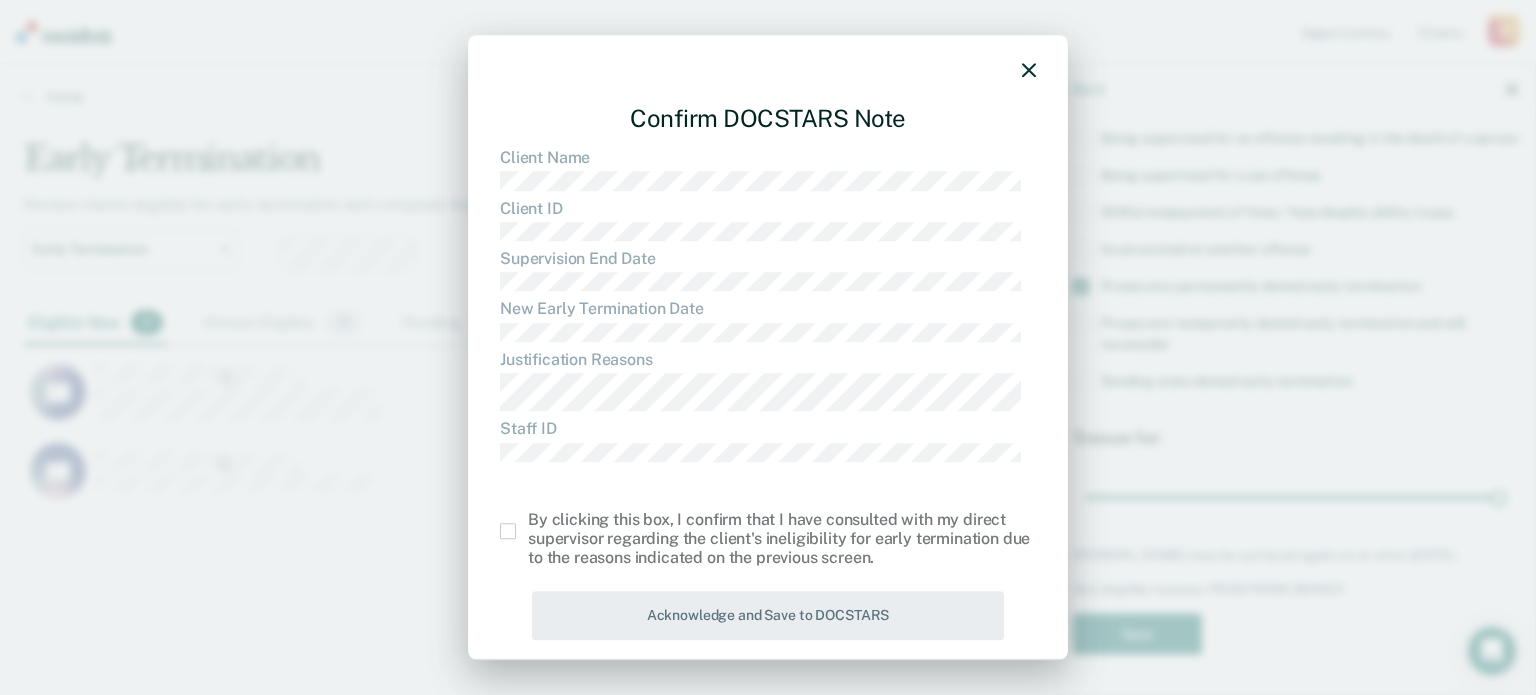 click at bounding box center [528, 523] 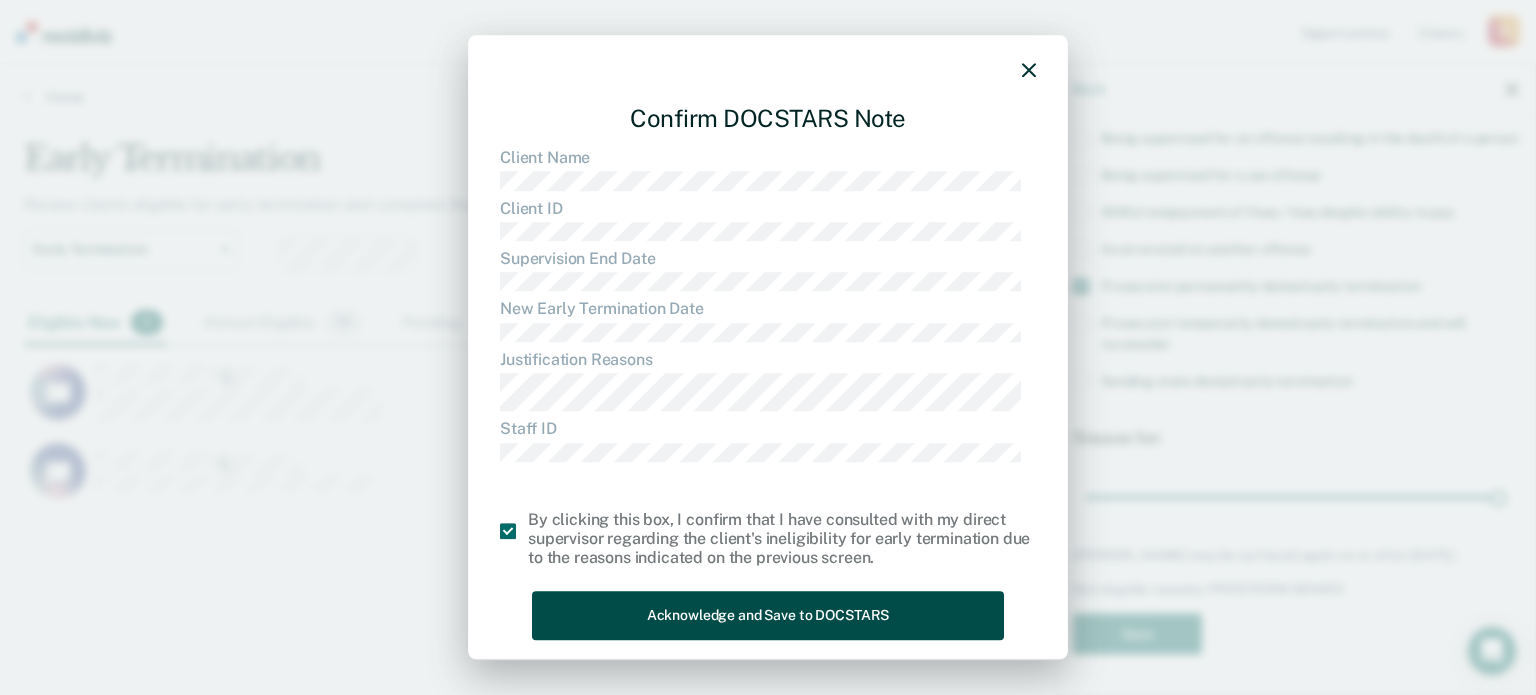click on "Acknowledge and Save to DOCSTARS" at bounding box center (768, 616) 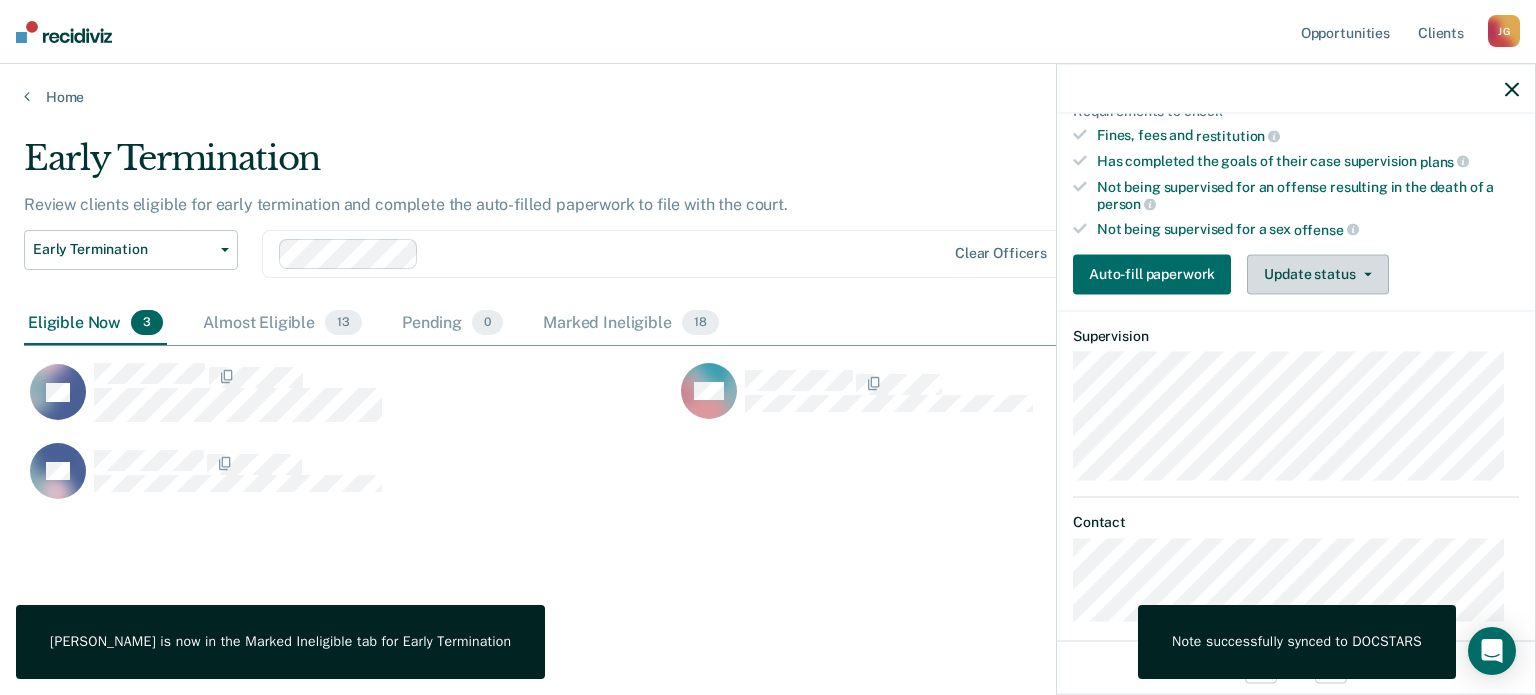 click on "Update status" at bounding box center [1317, 274] 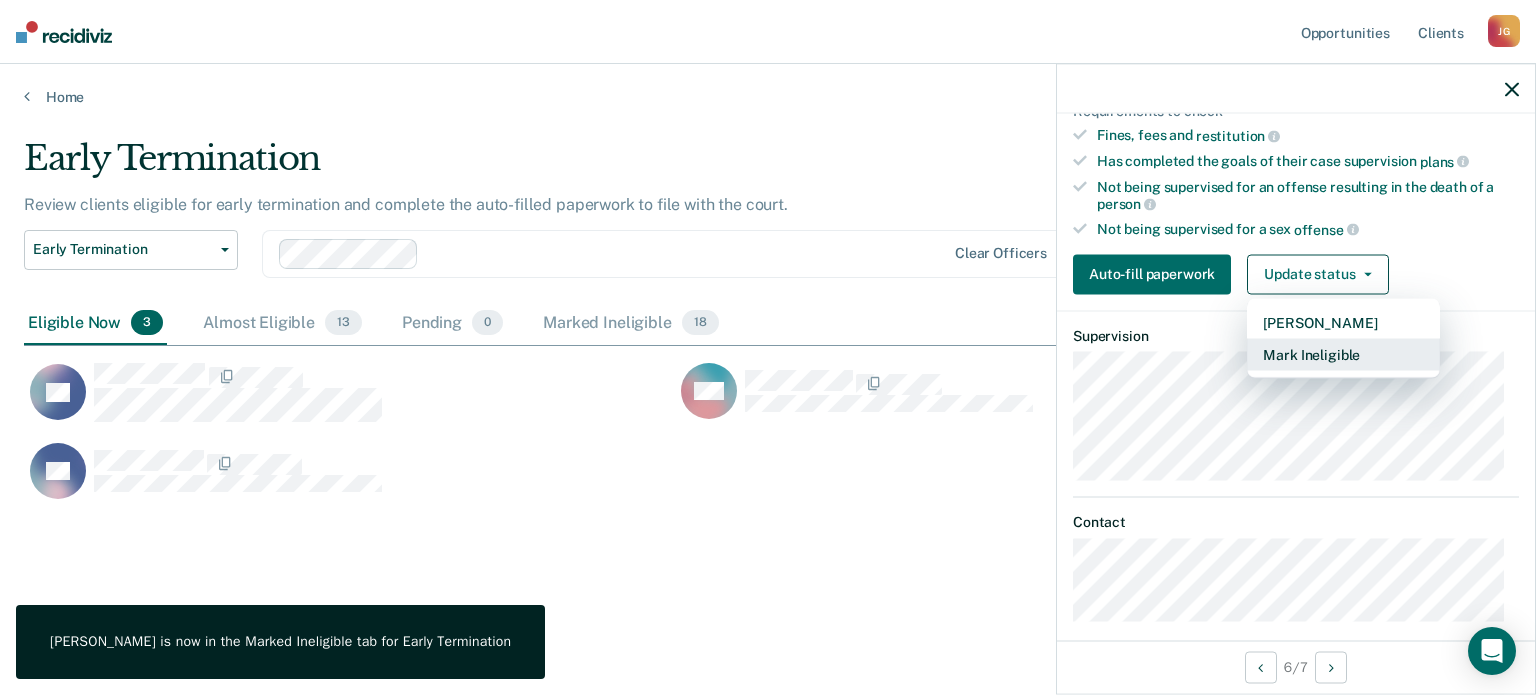 click on "Mark Ineligible" at bounding box center [1343, 354] 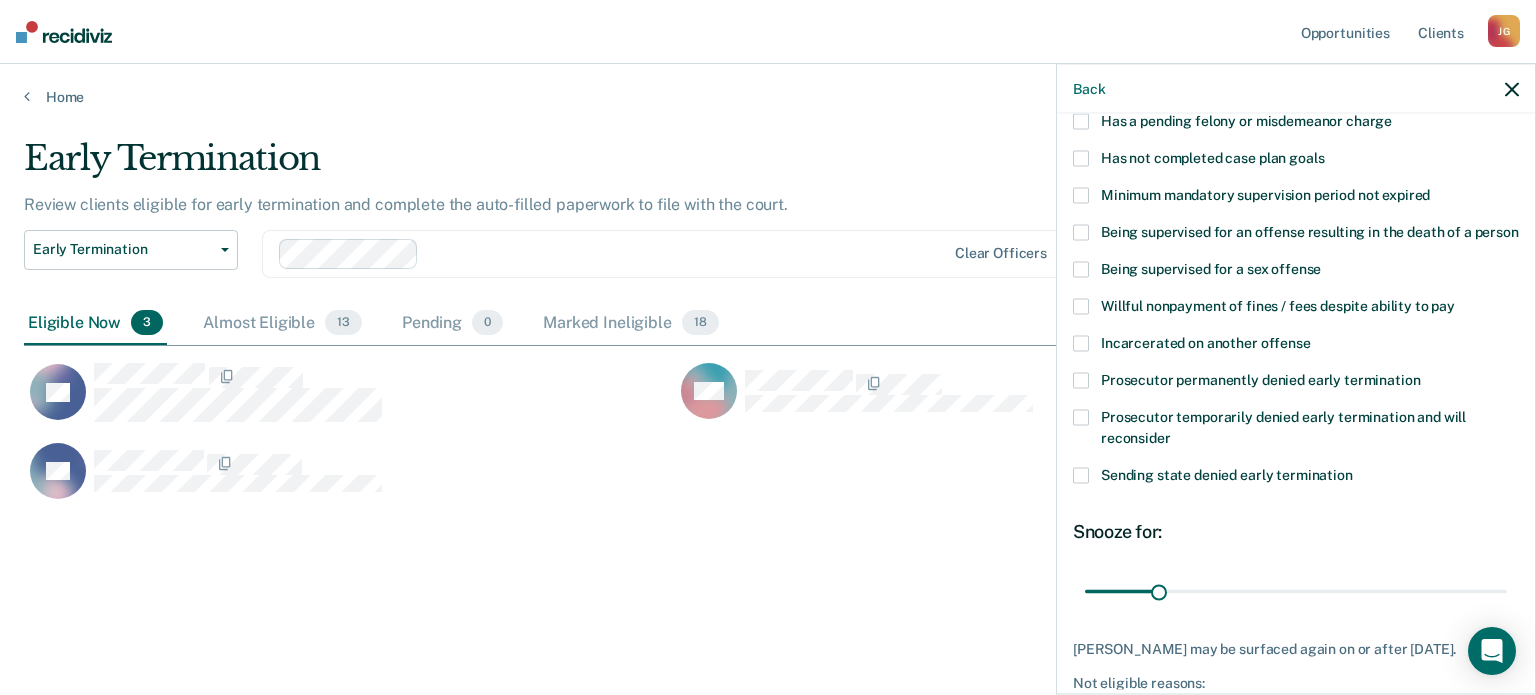 scroll, scrollTop: 191, scrollLeft: 0, axis: vertical 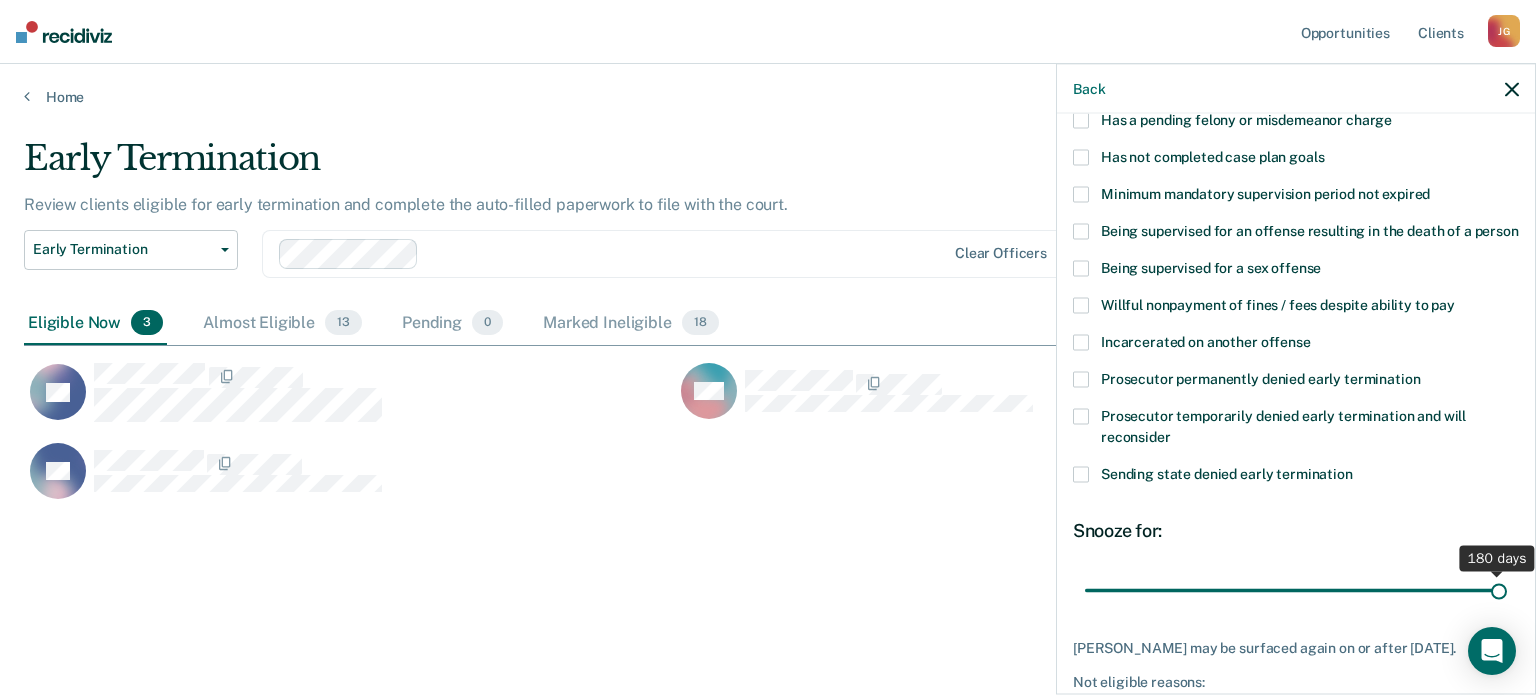 drag, startPoint x: 1155, startPoint y: 607, endPoint x: 1535, endPoint y: 585, distance: 380.63632 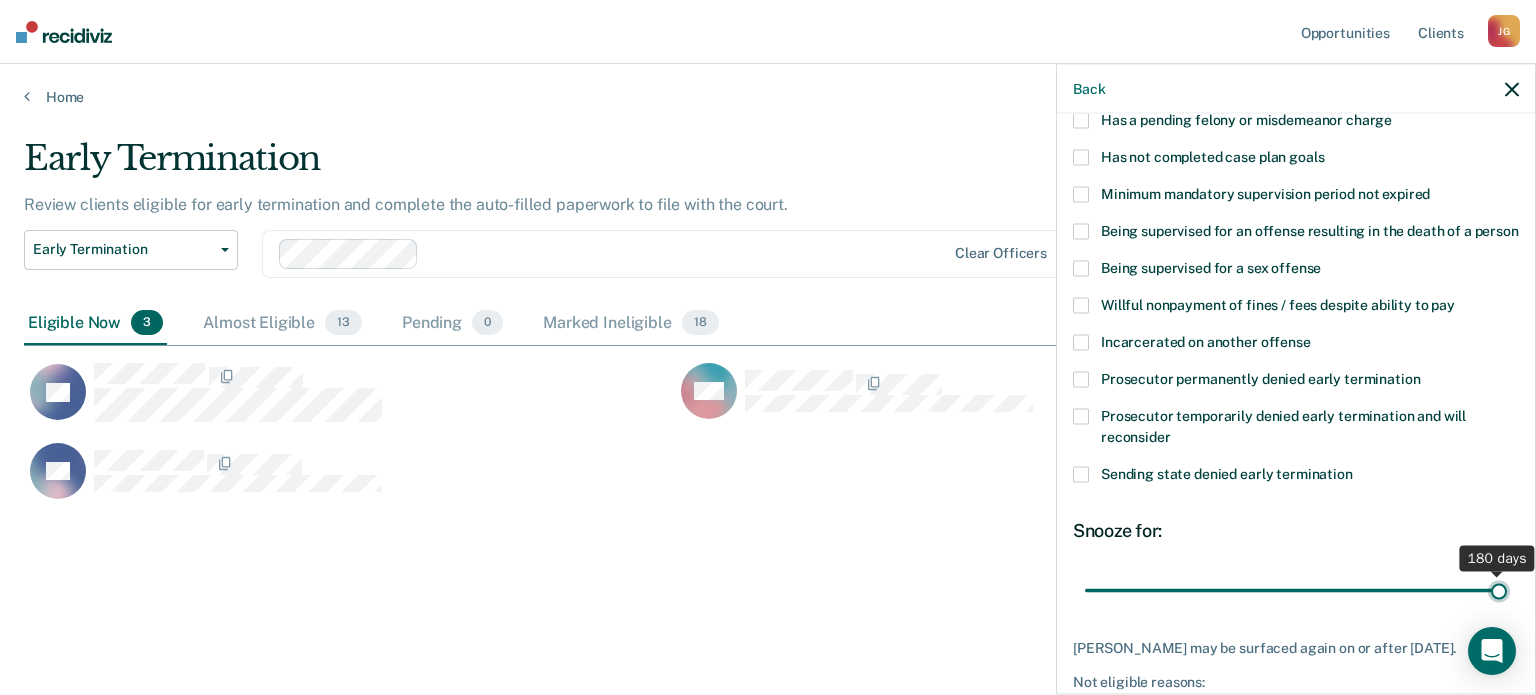 type on "180" 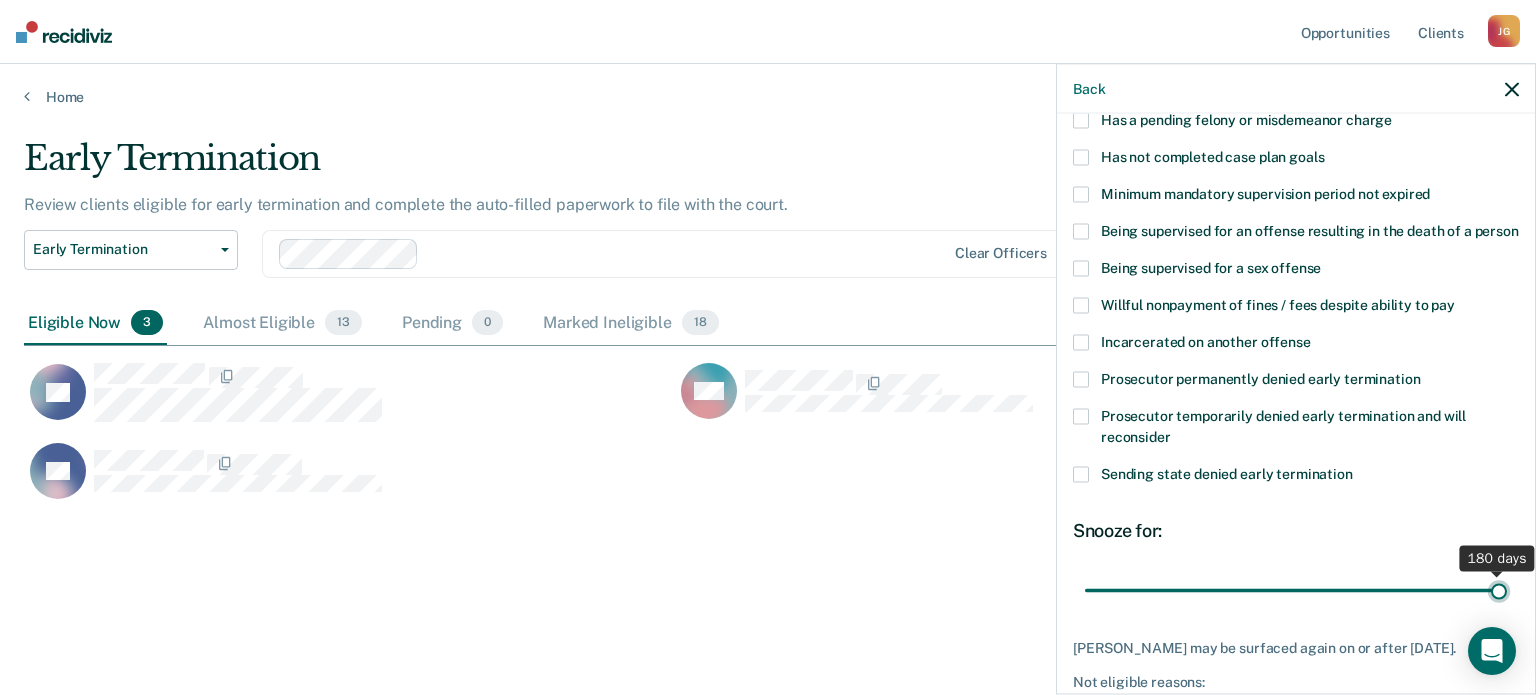 click at bounding box center (1296, 590) 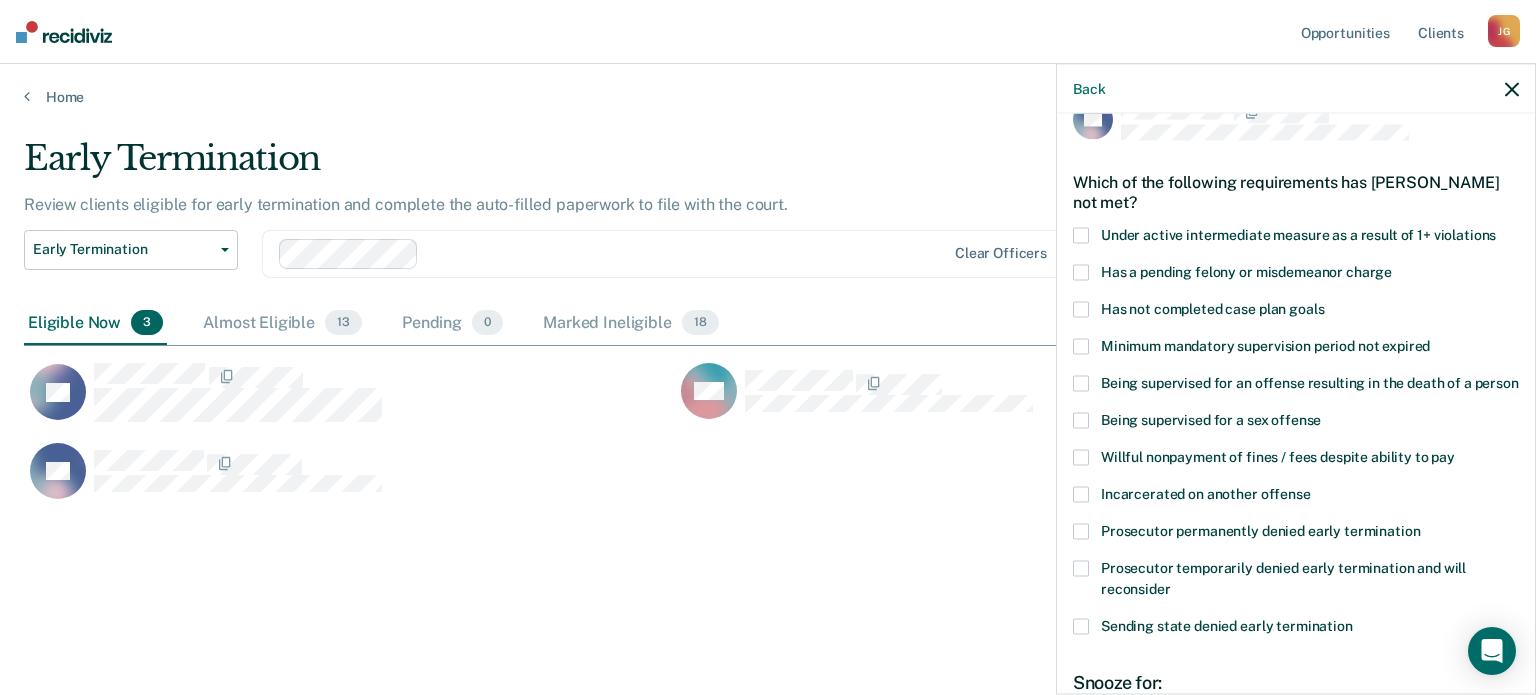 scroll, scrollTop: 0, scrollLeft: 0, axis: both 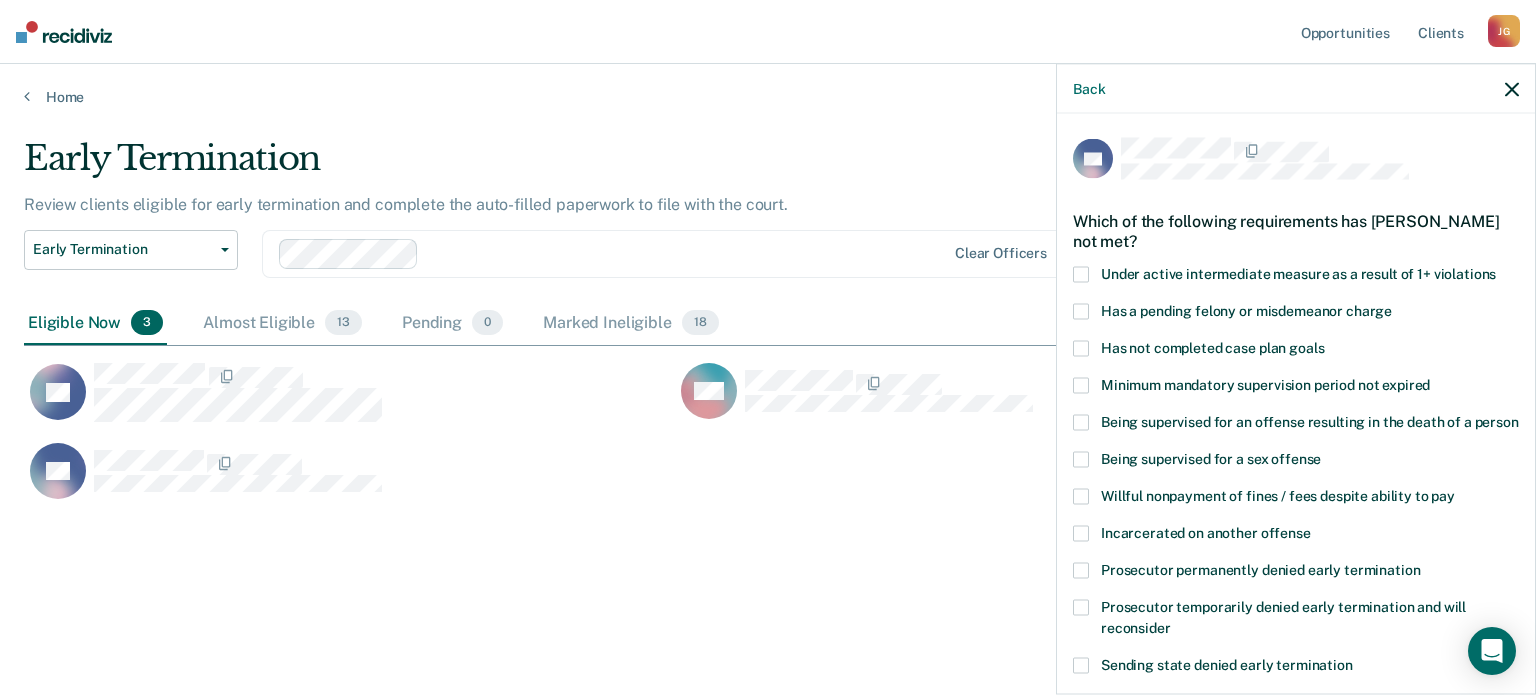 click on "Under active intermediate measure as a result of 1+ violations" at bounding box center (1298, 273) 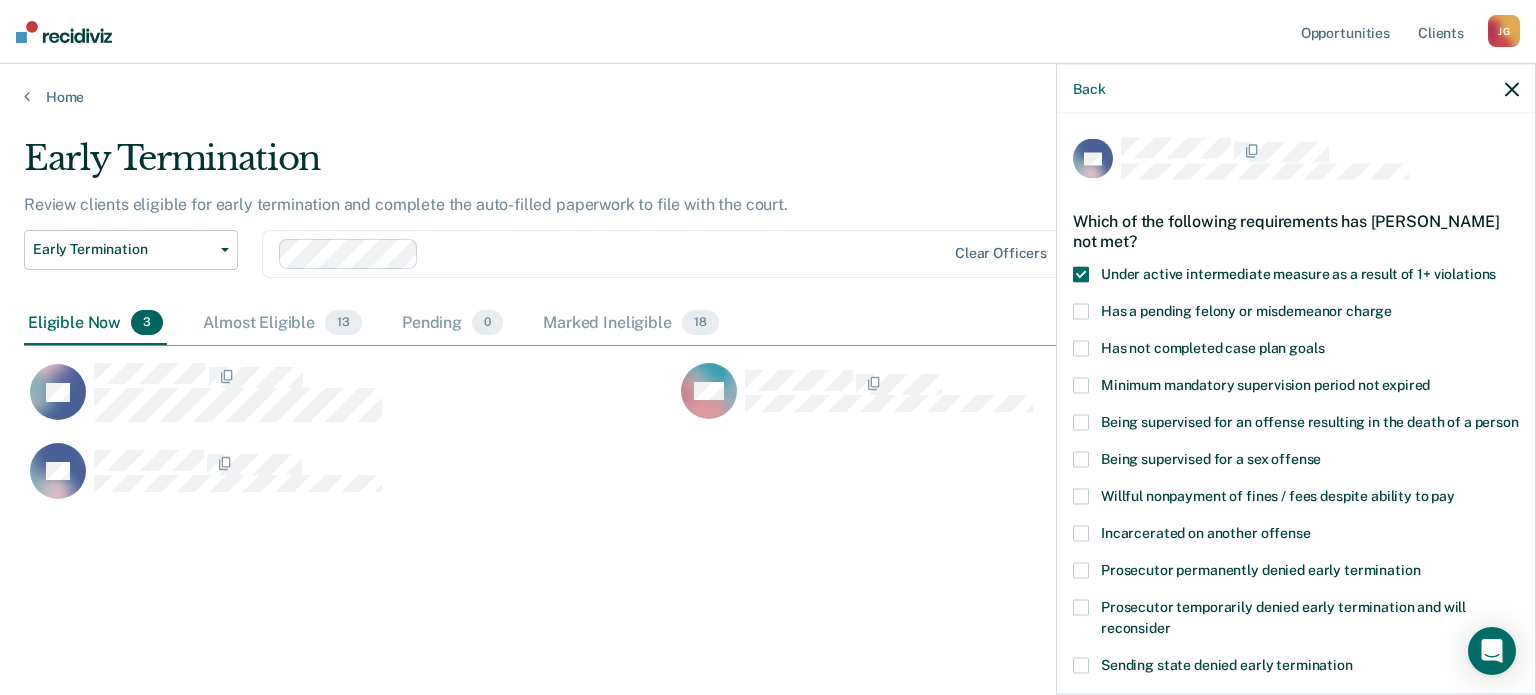 scroll, scrollTop: 302, scrollLeft: 0, axis: vertical 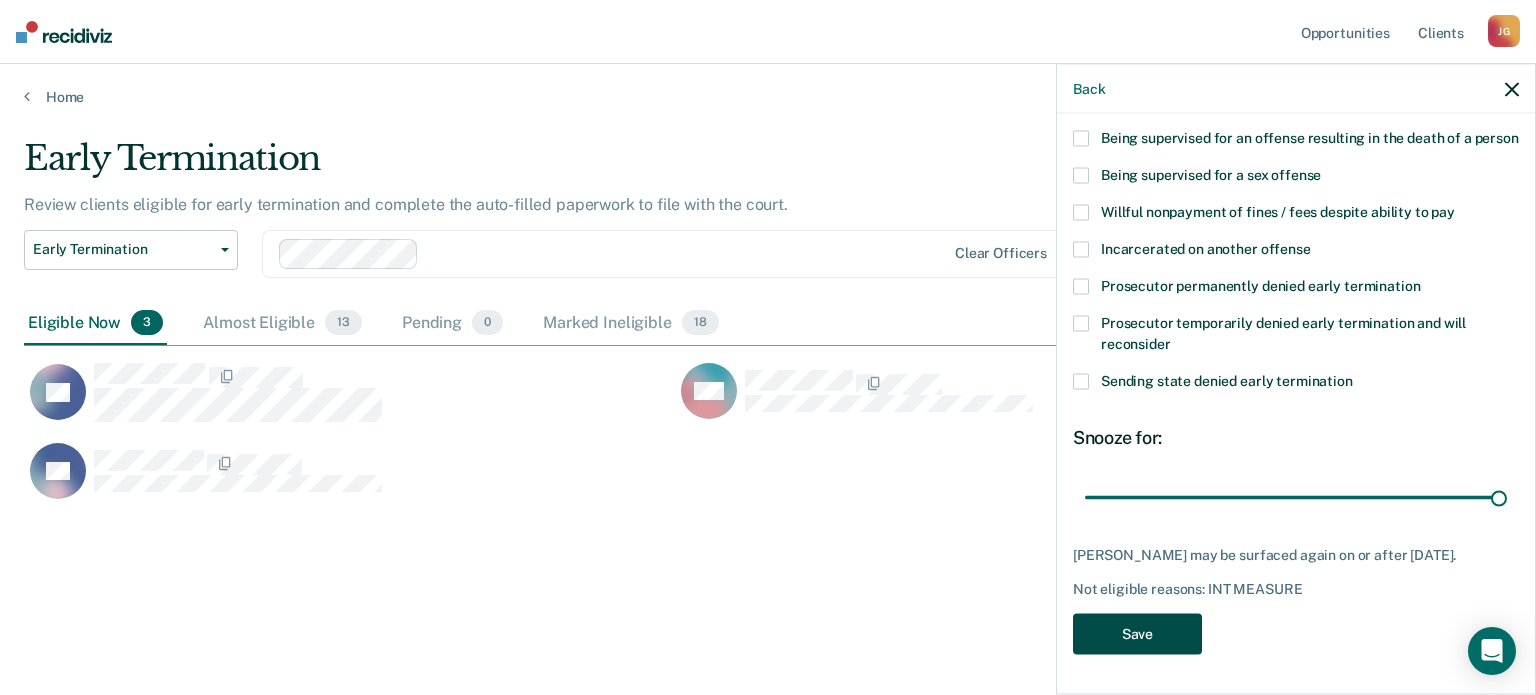 click on "Save" at bounding box center [1137, 633] 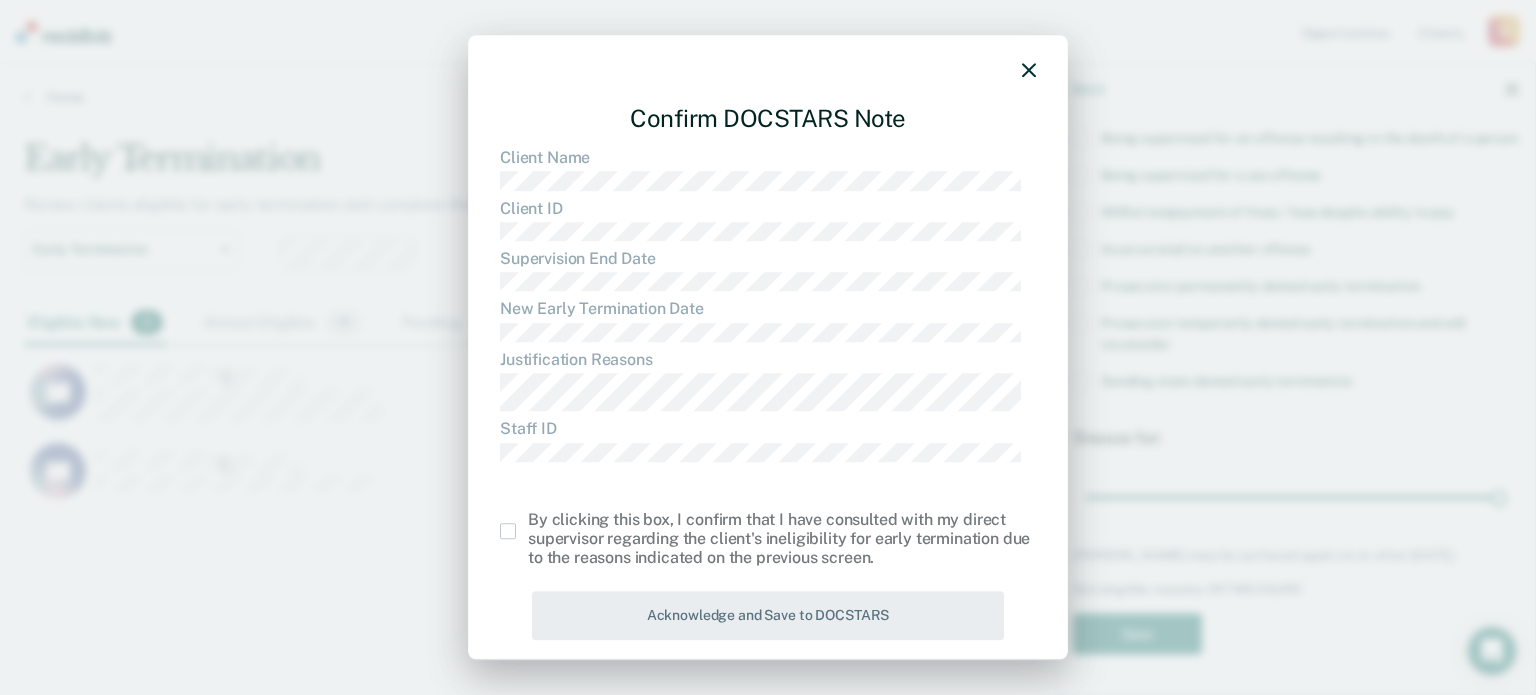 click at bounding box center (508, 531) 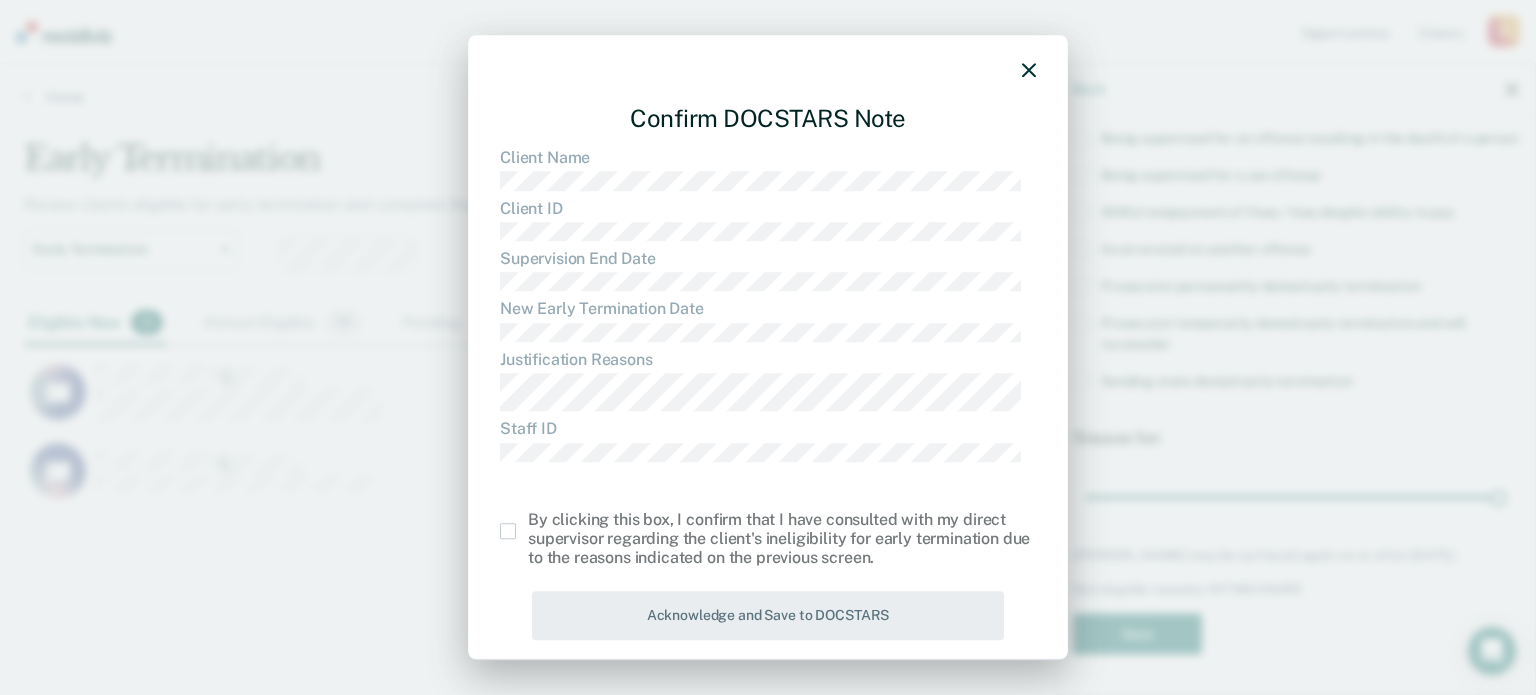 click at bounding box center (528, 523) 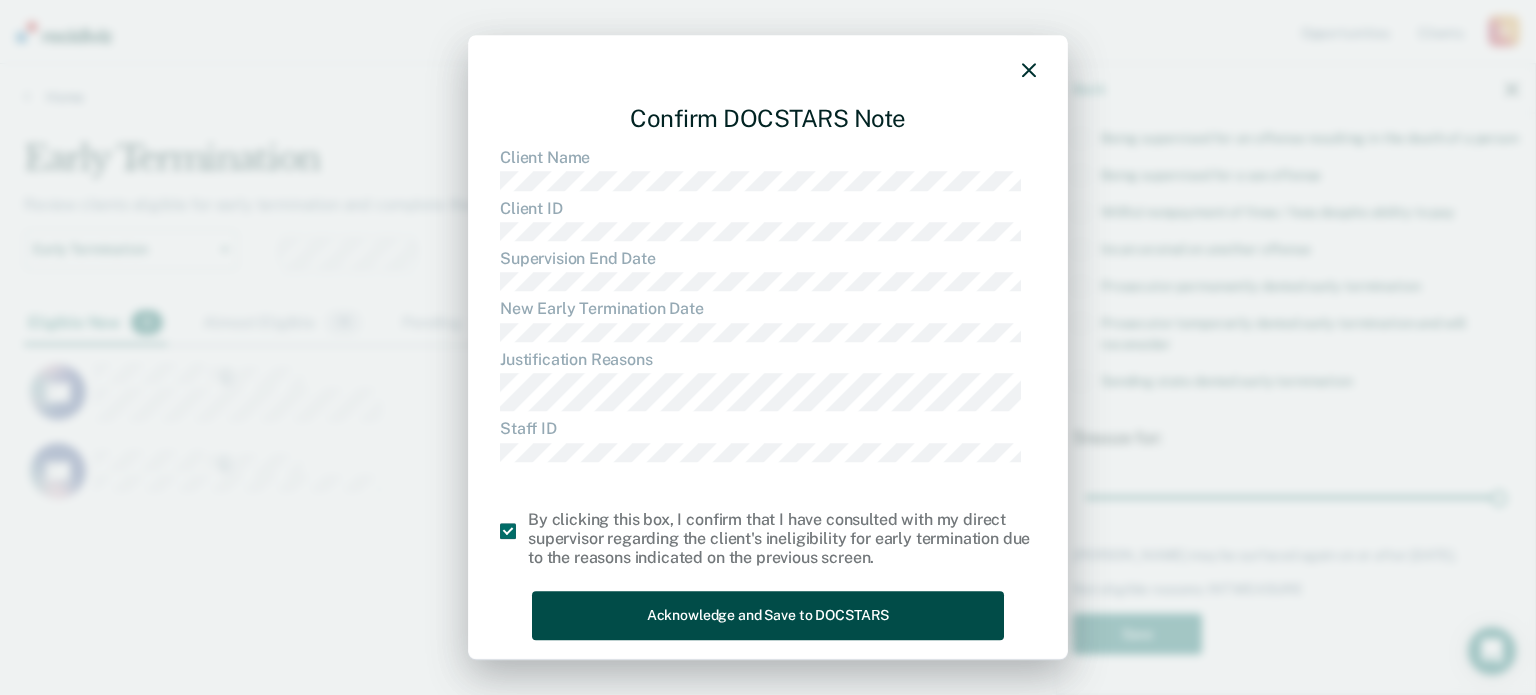 click on "Acknowledge and Save to DOCSTARS" at bounding box center (768, 616) 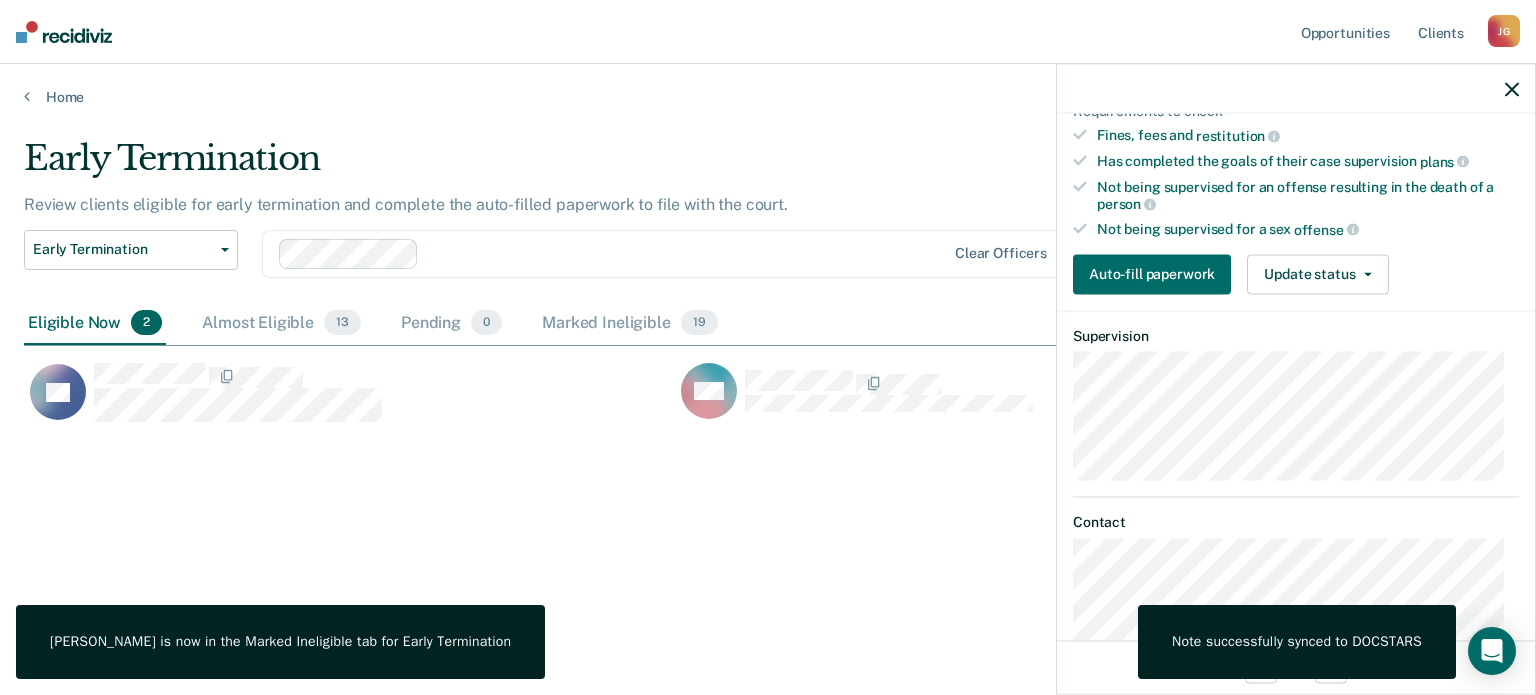 scroll, scrollTop: 328, scrollLeft: 0, axis: vertical 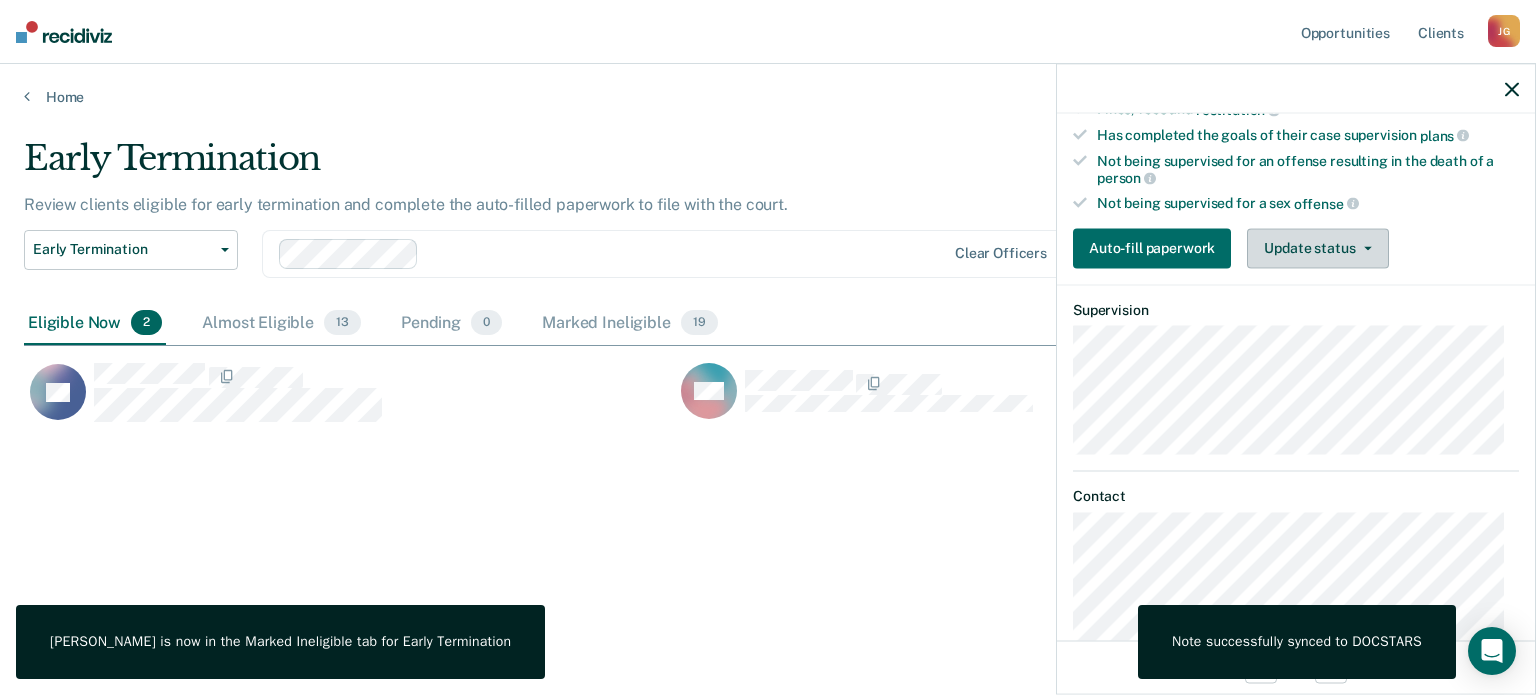 click on "Update status" at bounding box center [1317, 248] 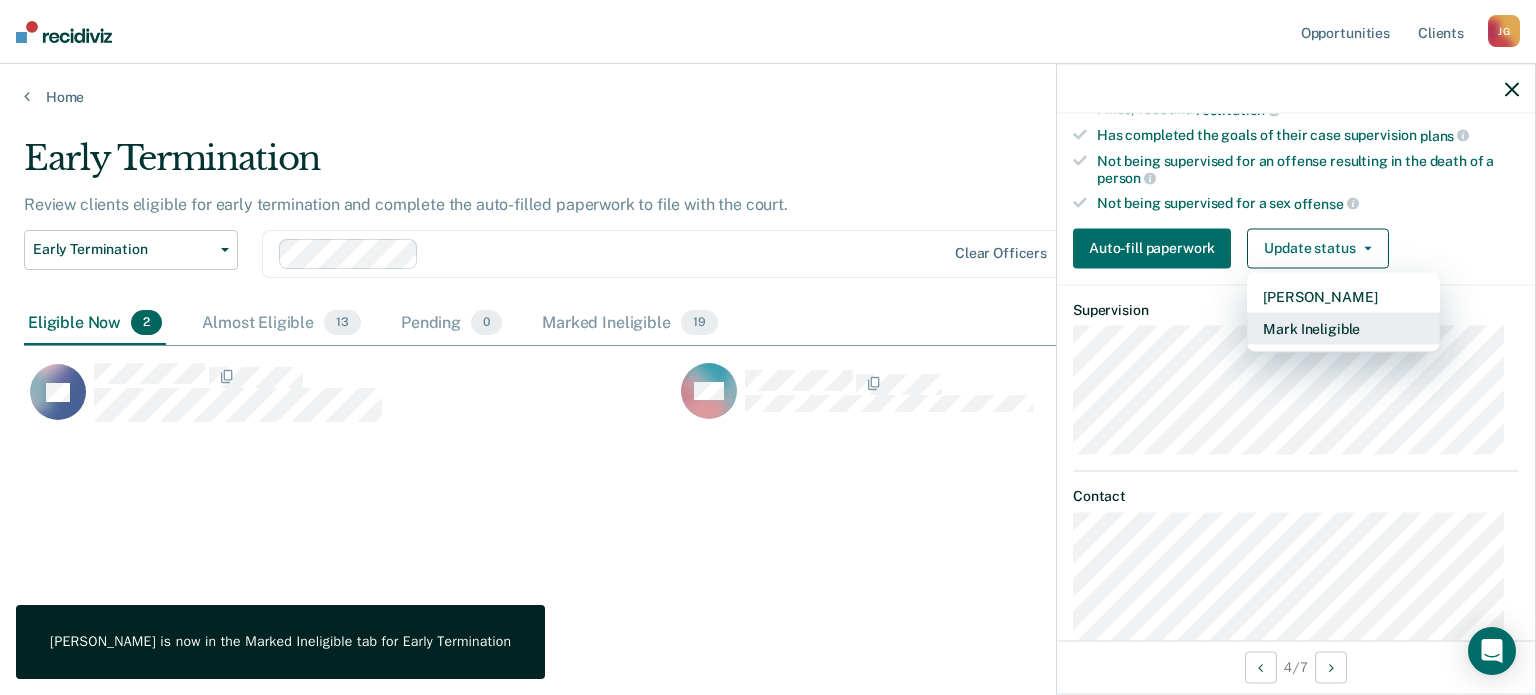 click on "Mark Ineligible" at bounding box center (1343, 328) 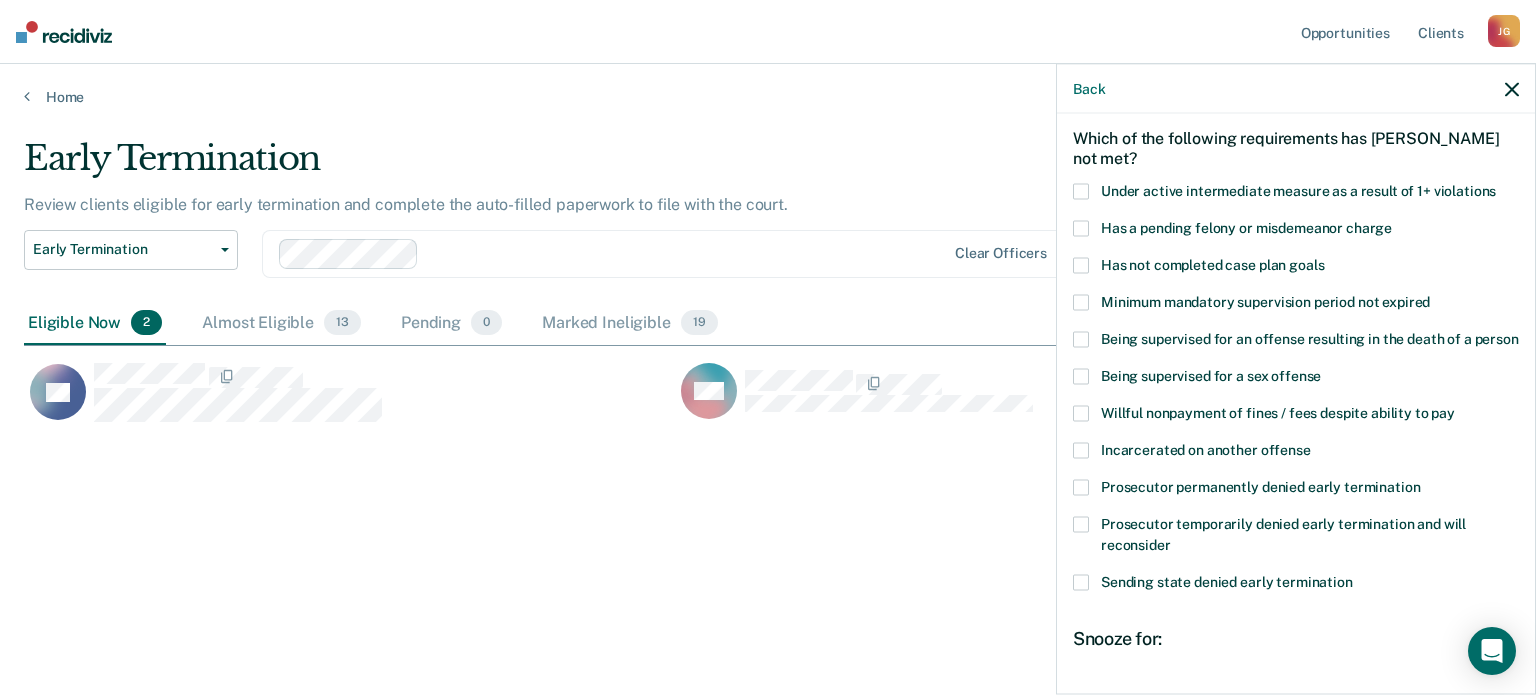 scroll, scrollTop: 78, scrollLeft: 0, axis: vertical 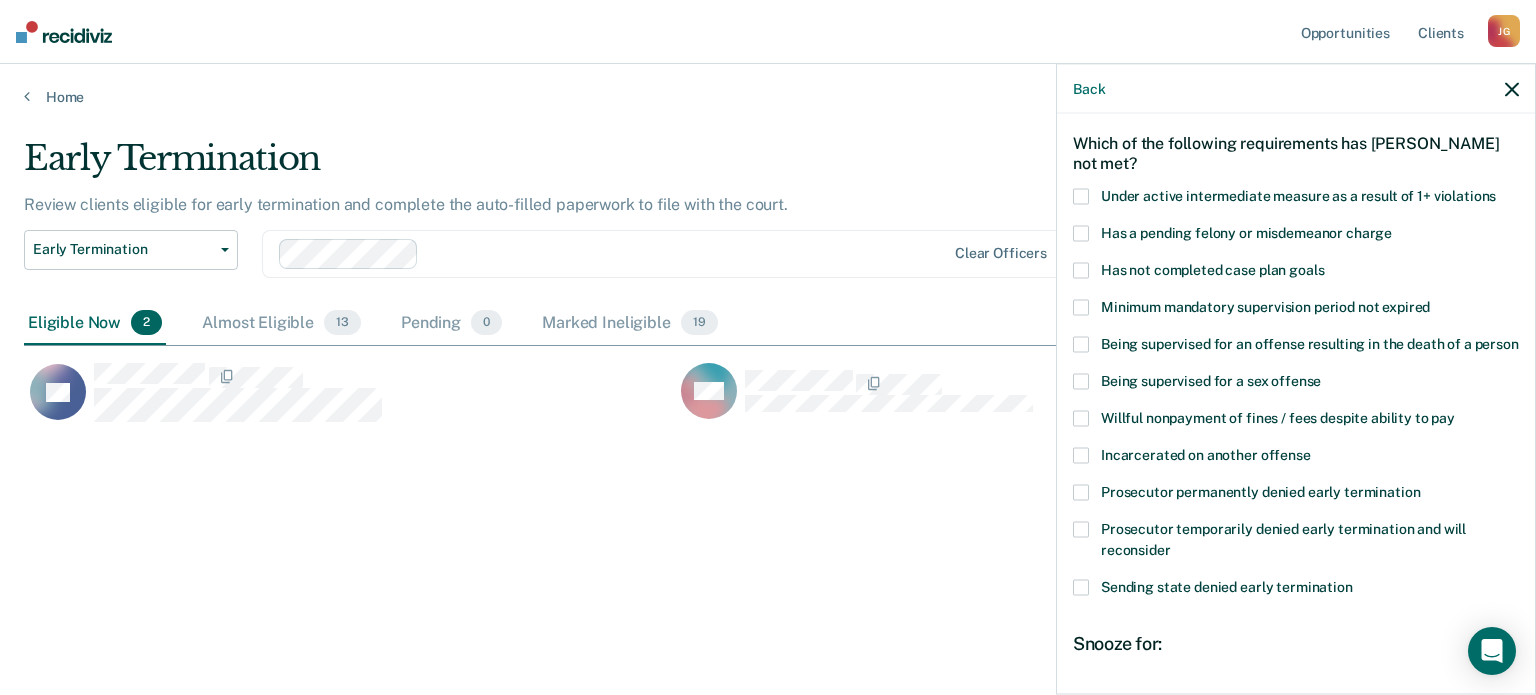 click at bounding box center (1081, 270) 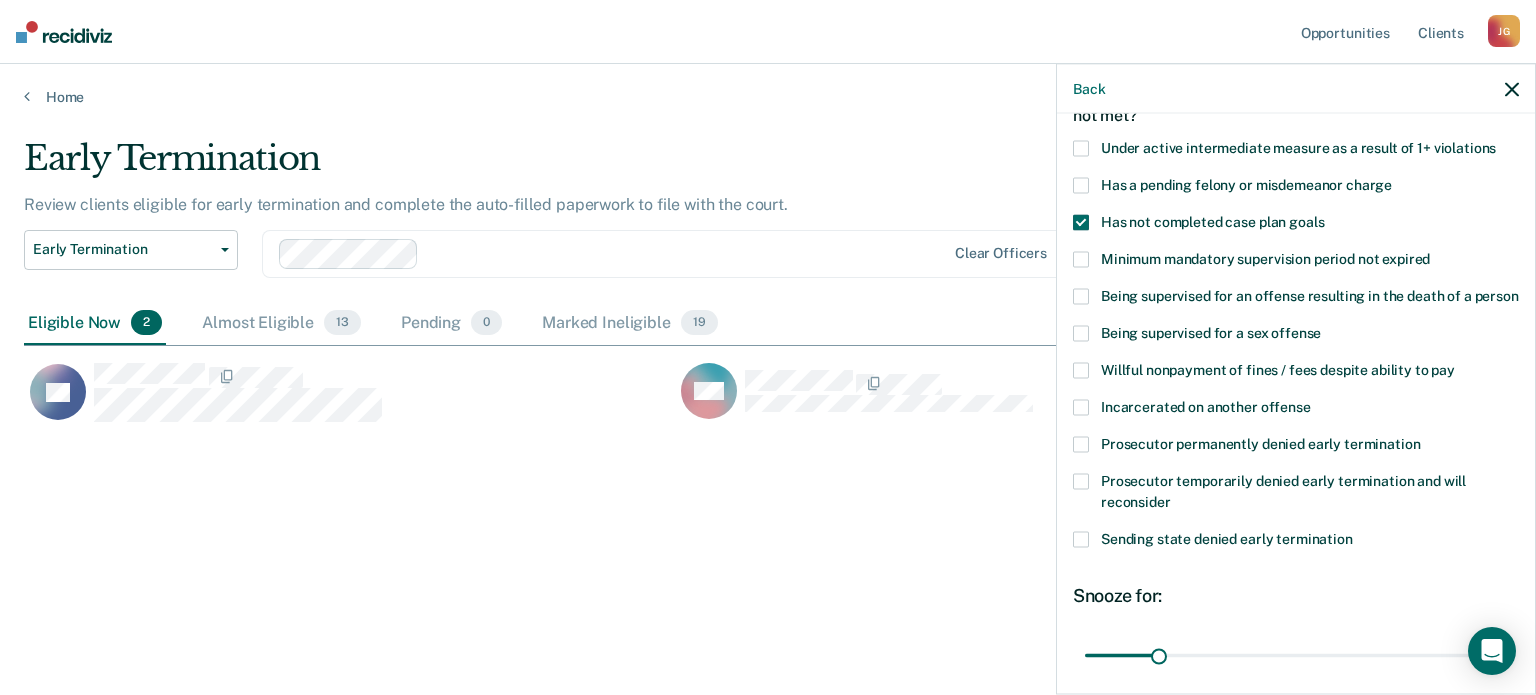 scroll, scrollTop: 226, scrollLeft: 0, axis: vertical 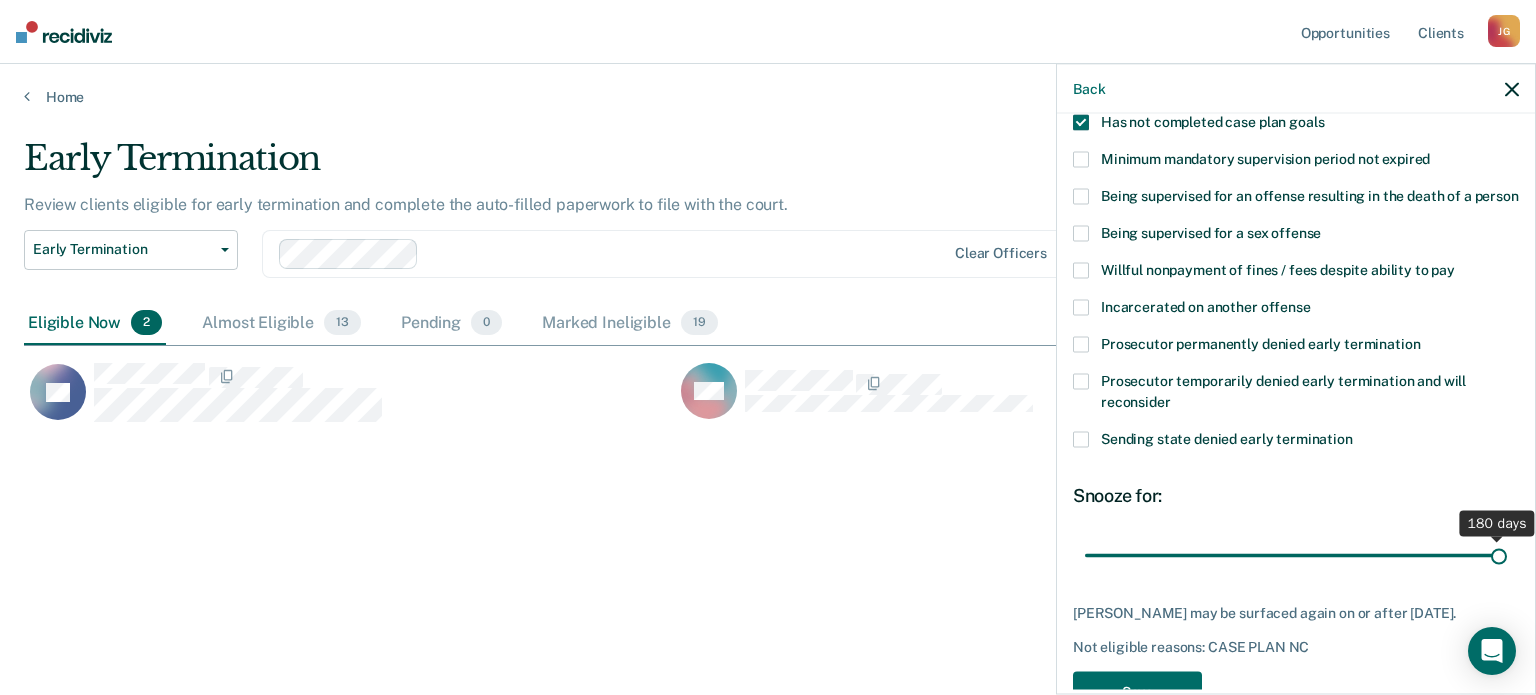 drag, startPoint x: 1156, startPoint y: 572, endPoint x: 1535, endPoint y: 512, distance: 383.71994 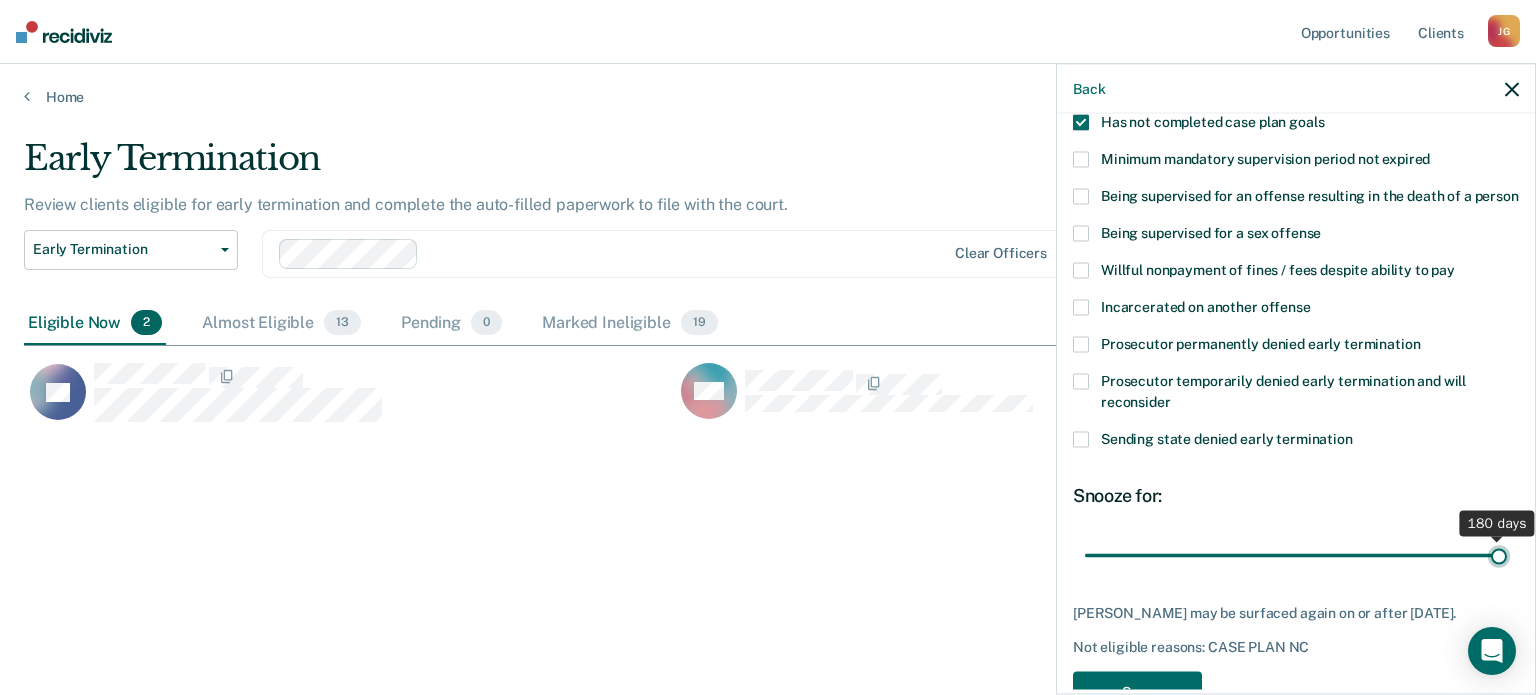 type on "180" 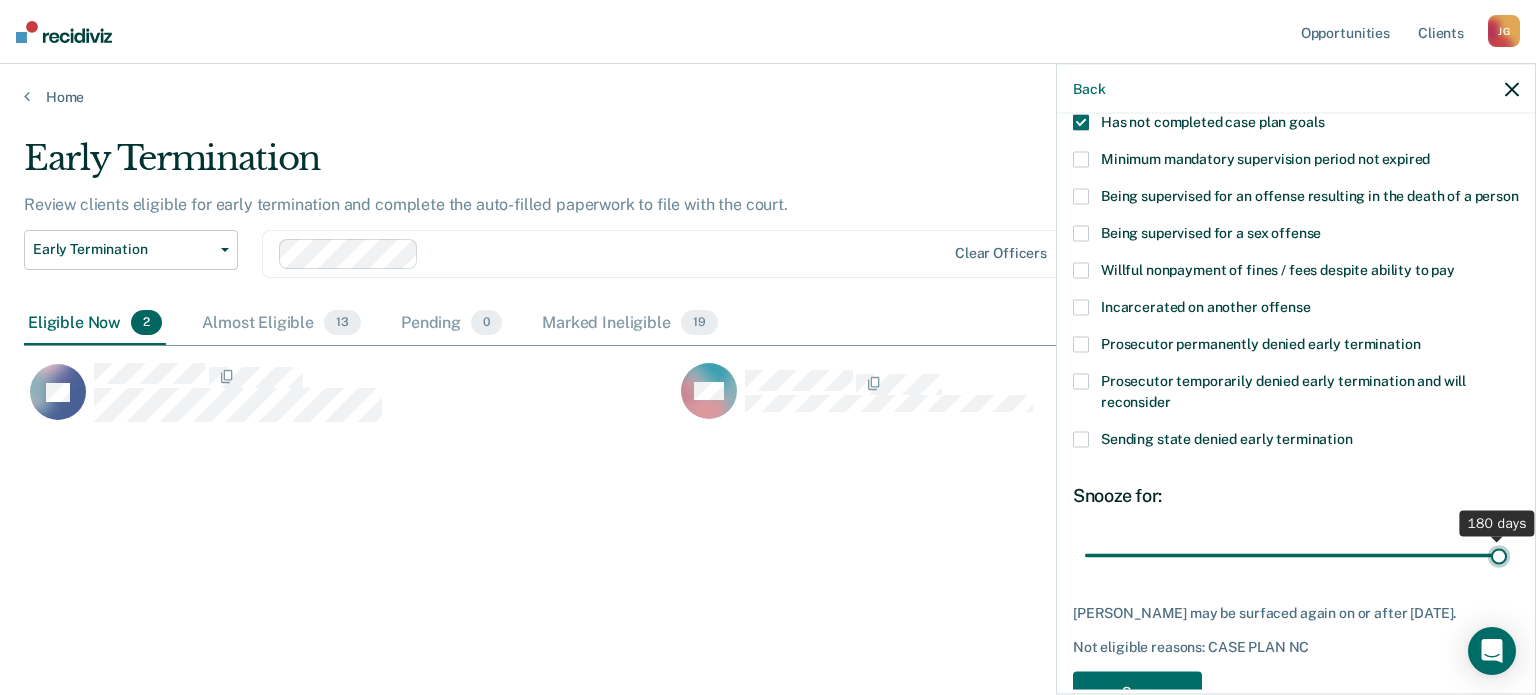 click at bounding box center [1296, 555] 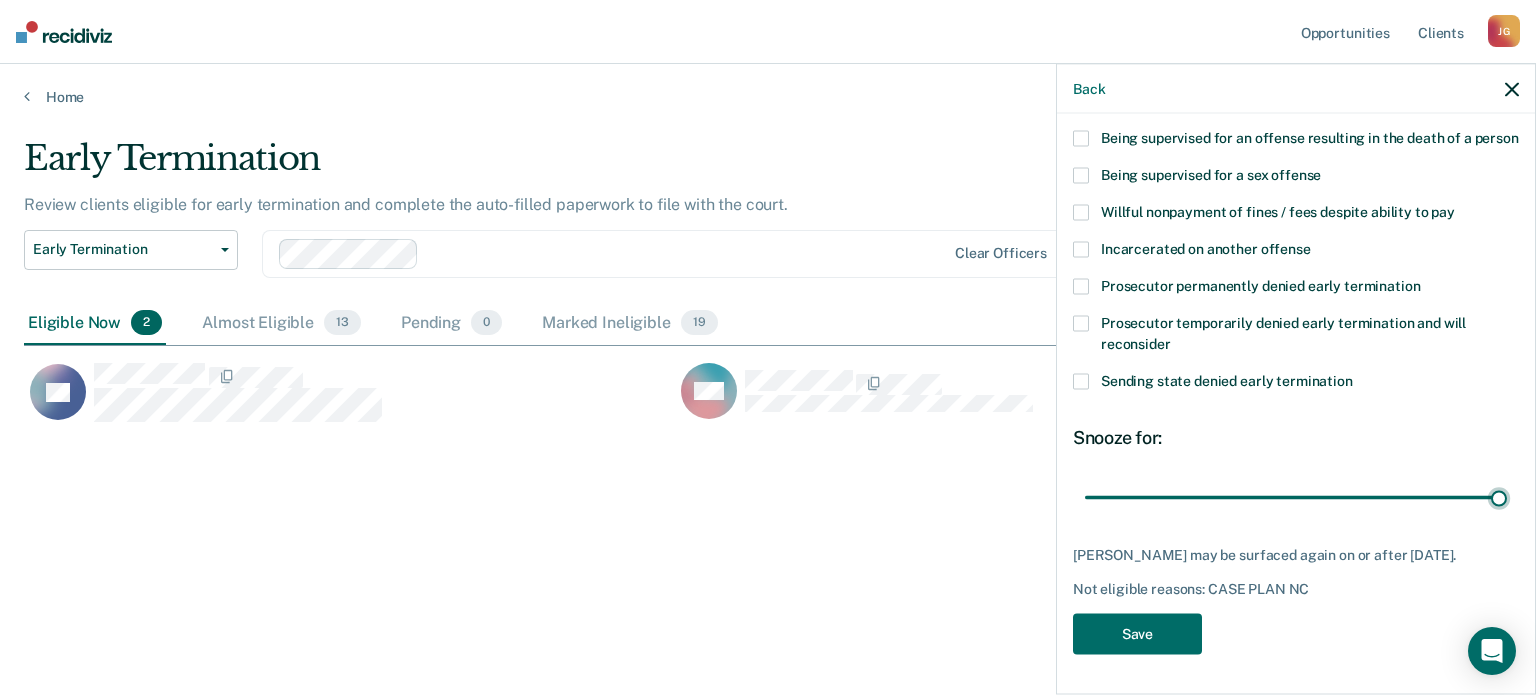 scroll, scrollTop: 301, scrollLeft: 0, axis: vertical 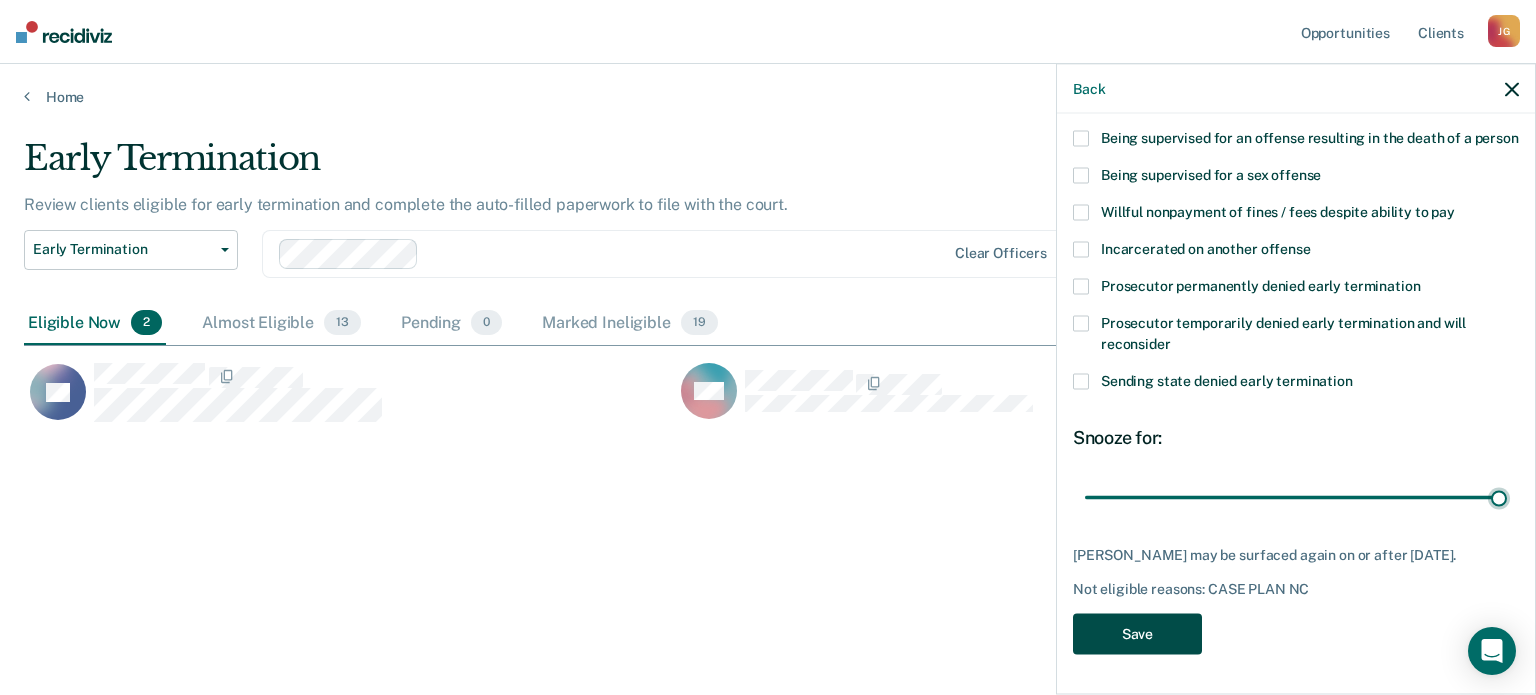 click on "Save" at bounding box center (1137, 633) 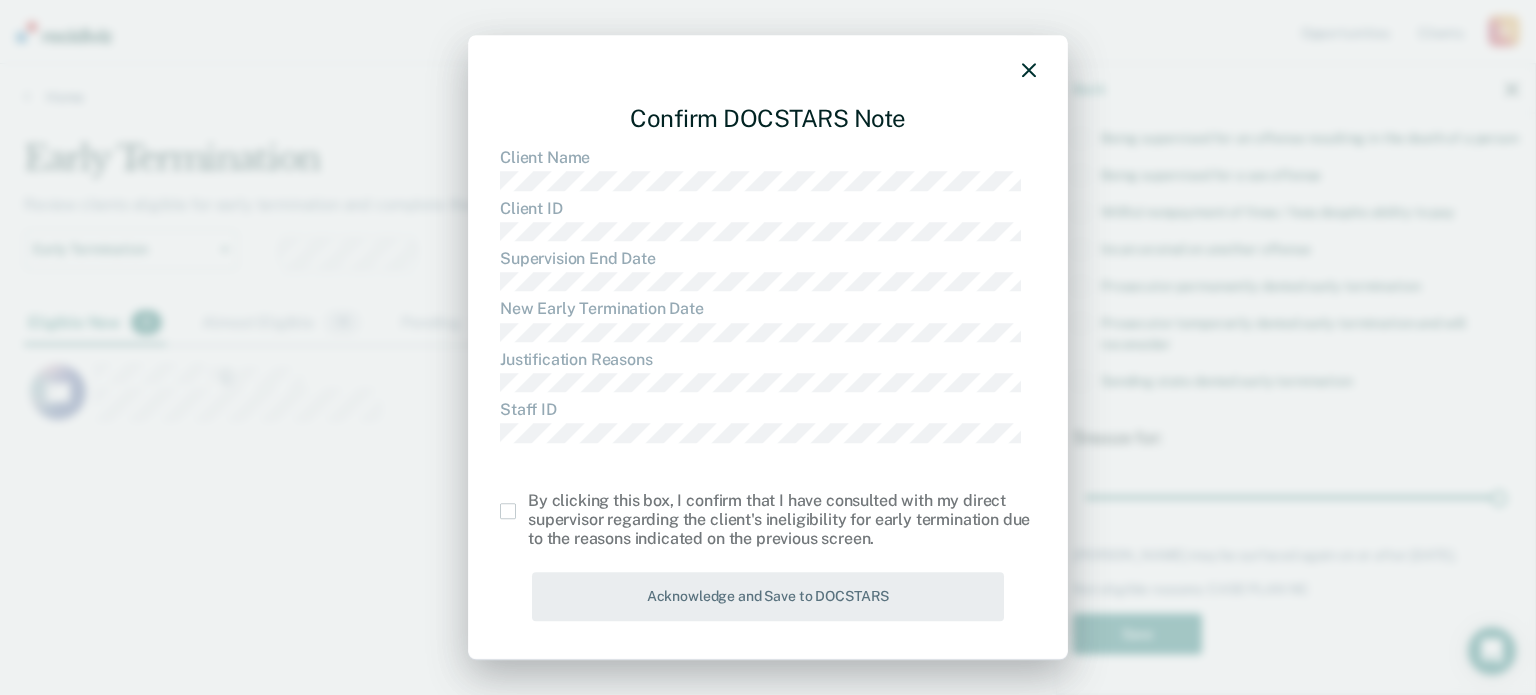 click at bounding box center (508, 512) 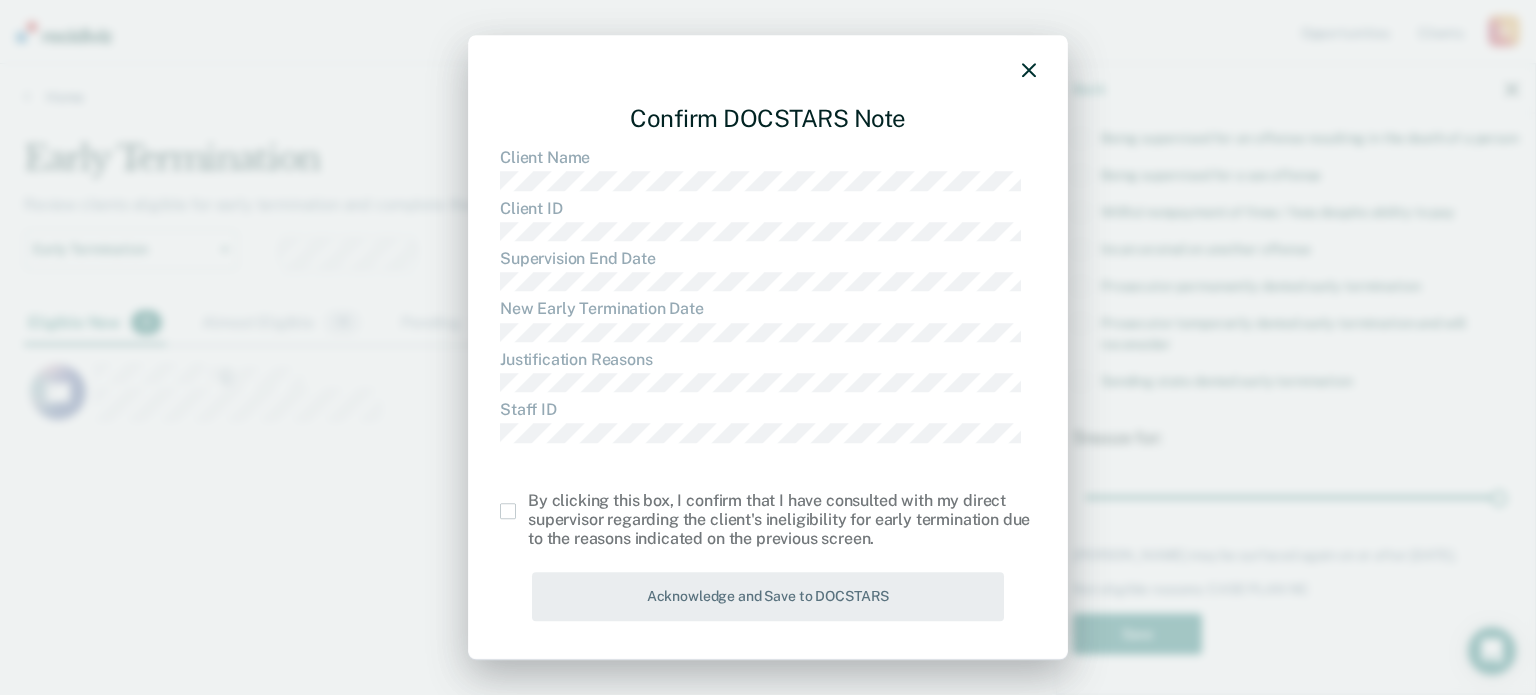 click at bounding box center [528, 504] 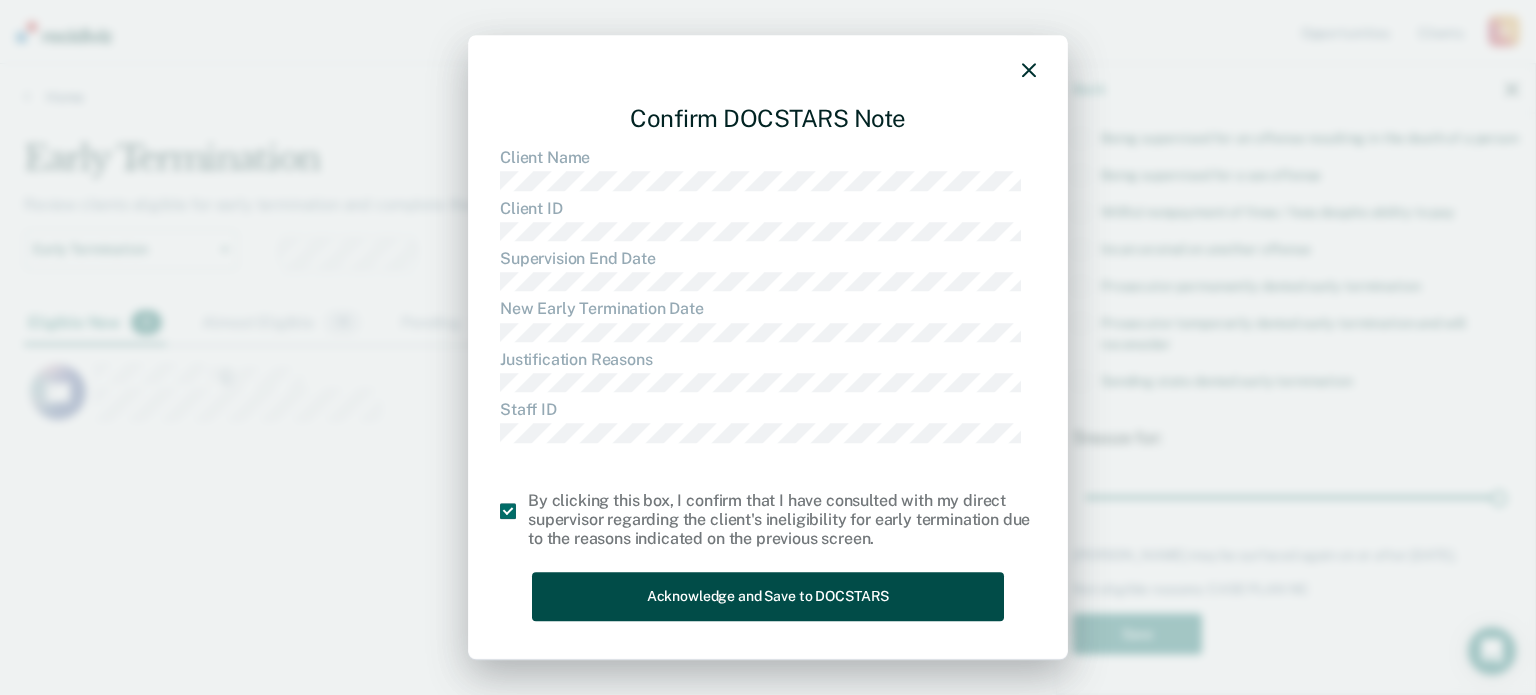 click on "Acknowledge and Save to DOCSTARS" at bounding box center (768, 596) 